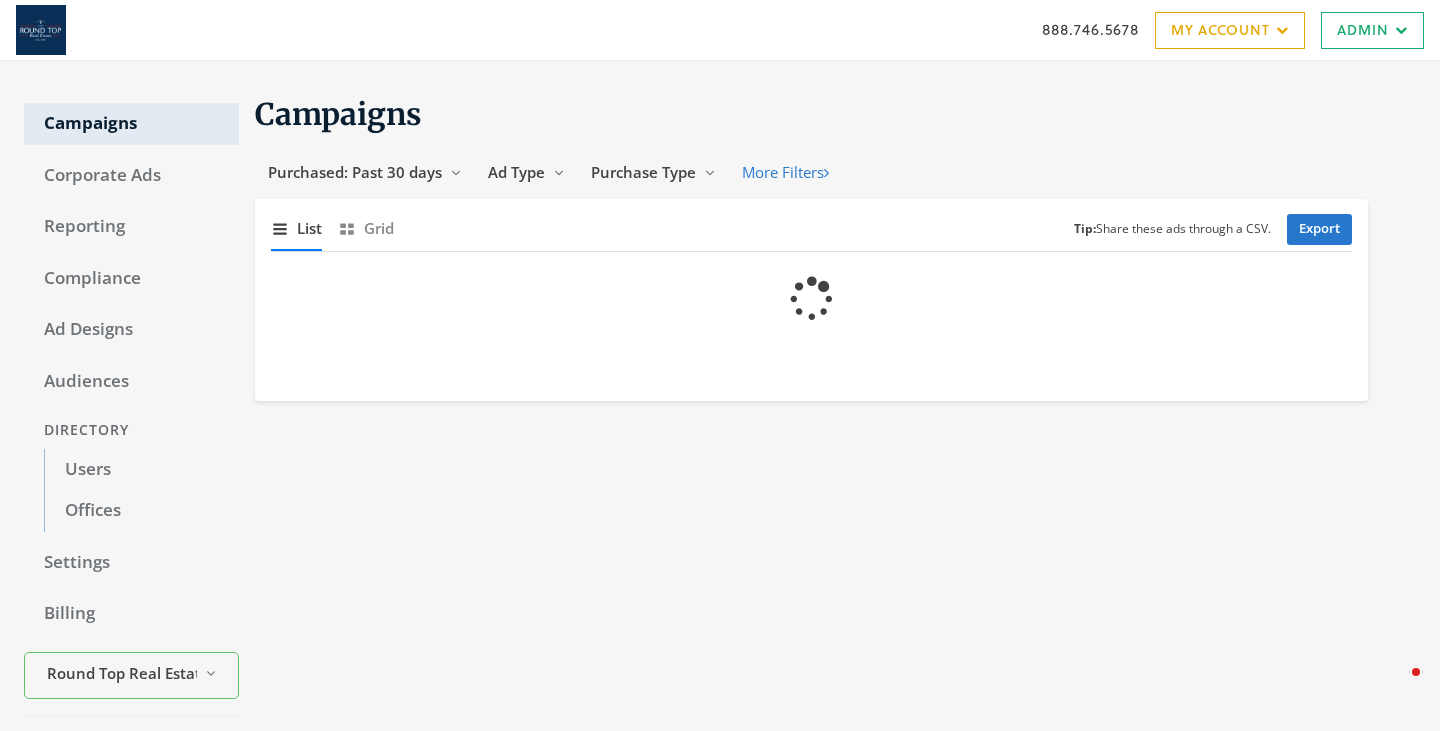 scroll, scrollTop: 0, scrollLeft: 0, axis: both 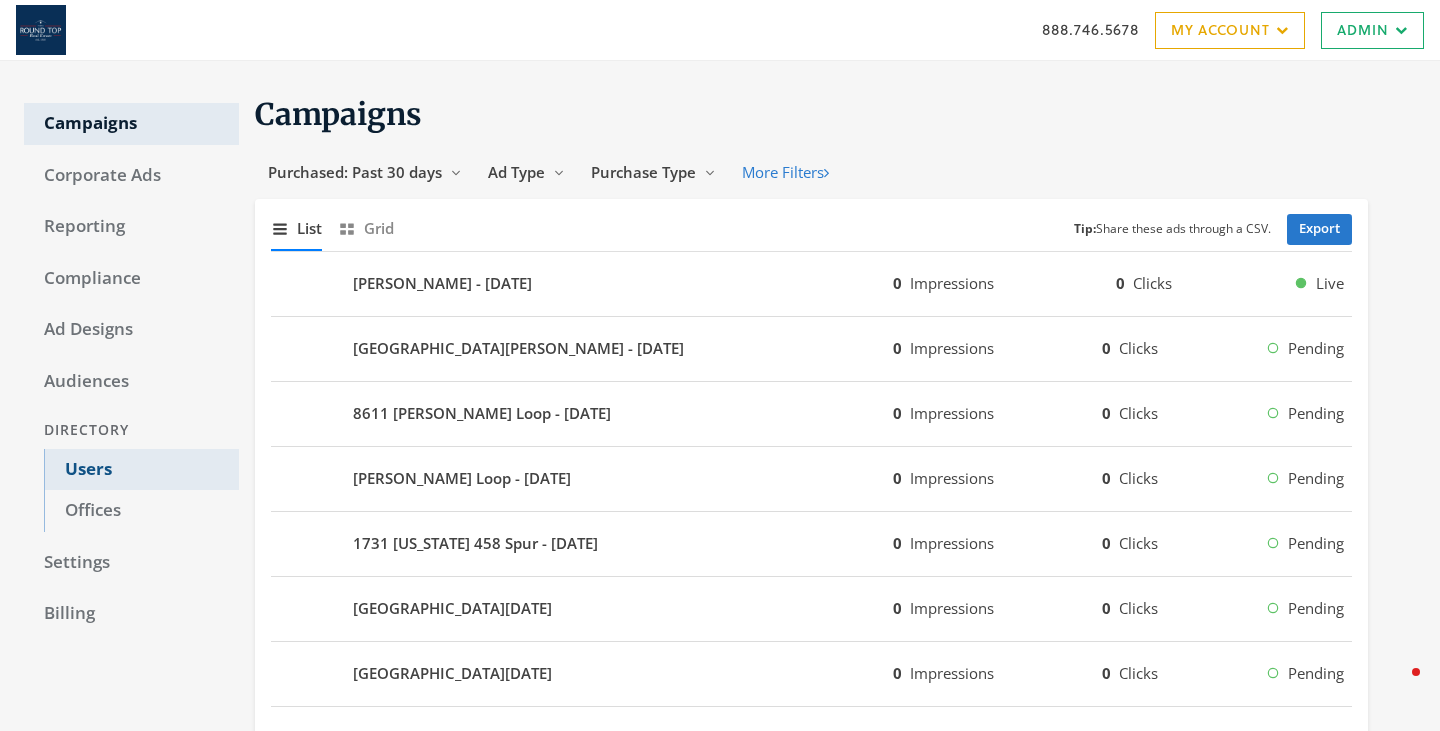 click on "Users" at bounding box center [141, 470] 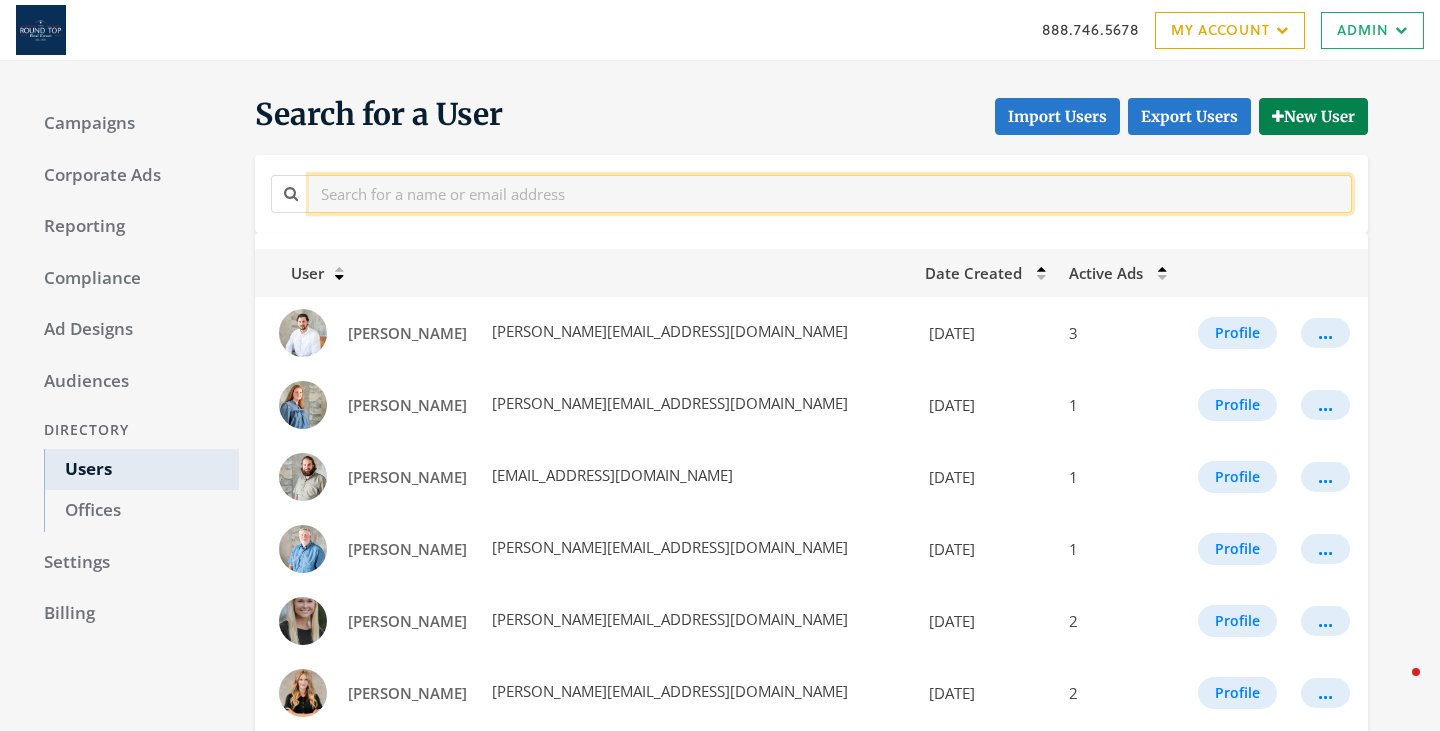 click at bounding box center (830, 193) 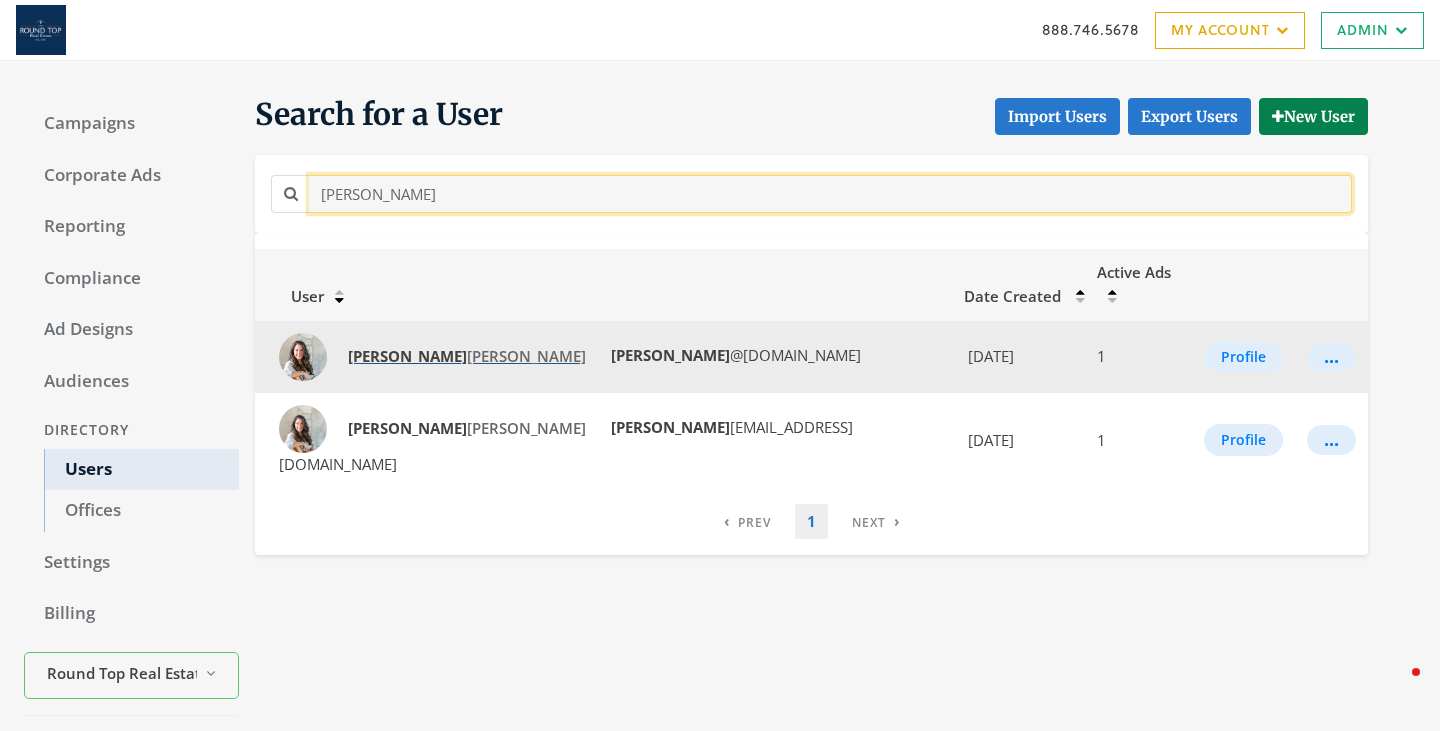 type on "[PERSON_NAME]" 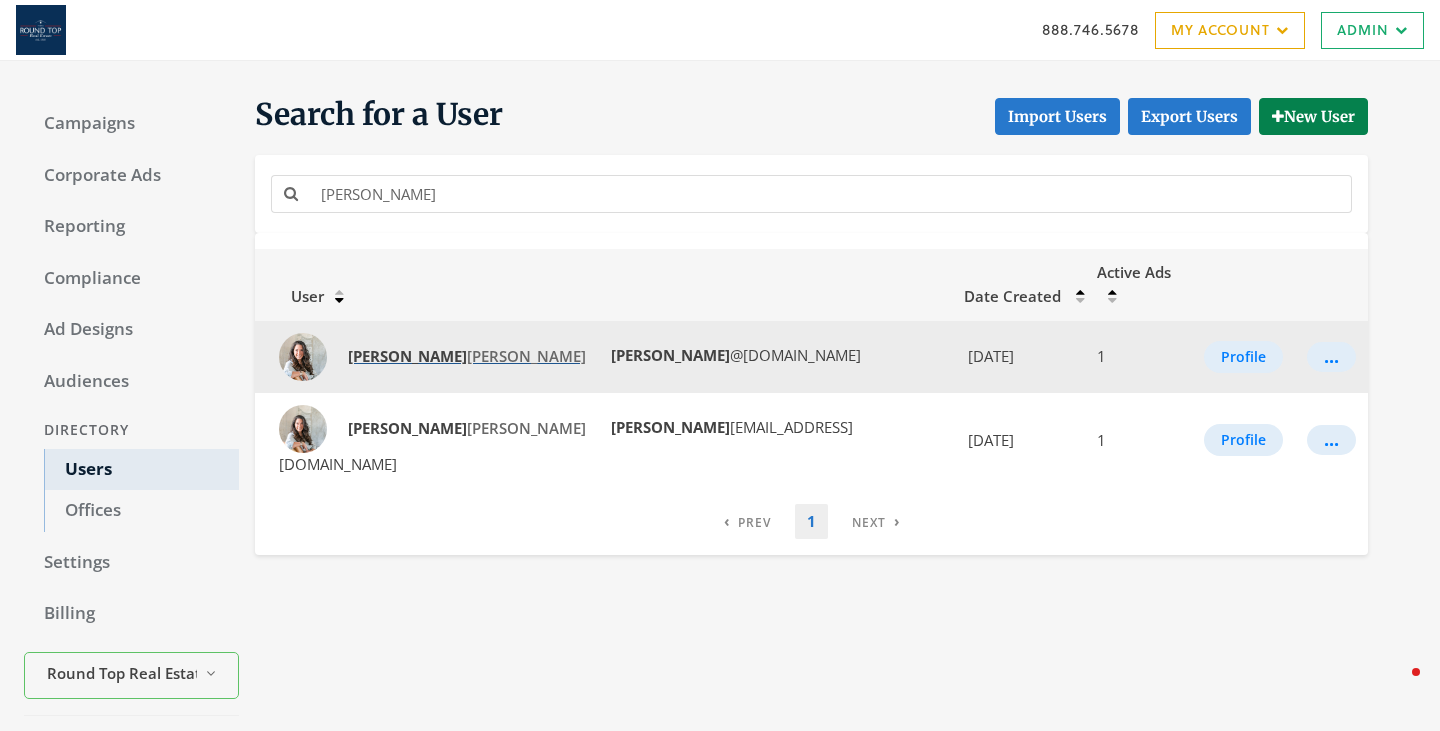 click on "Emily" 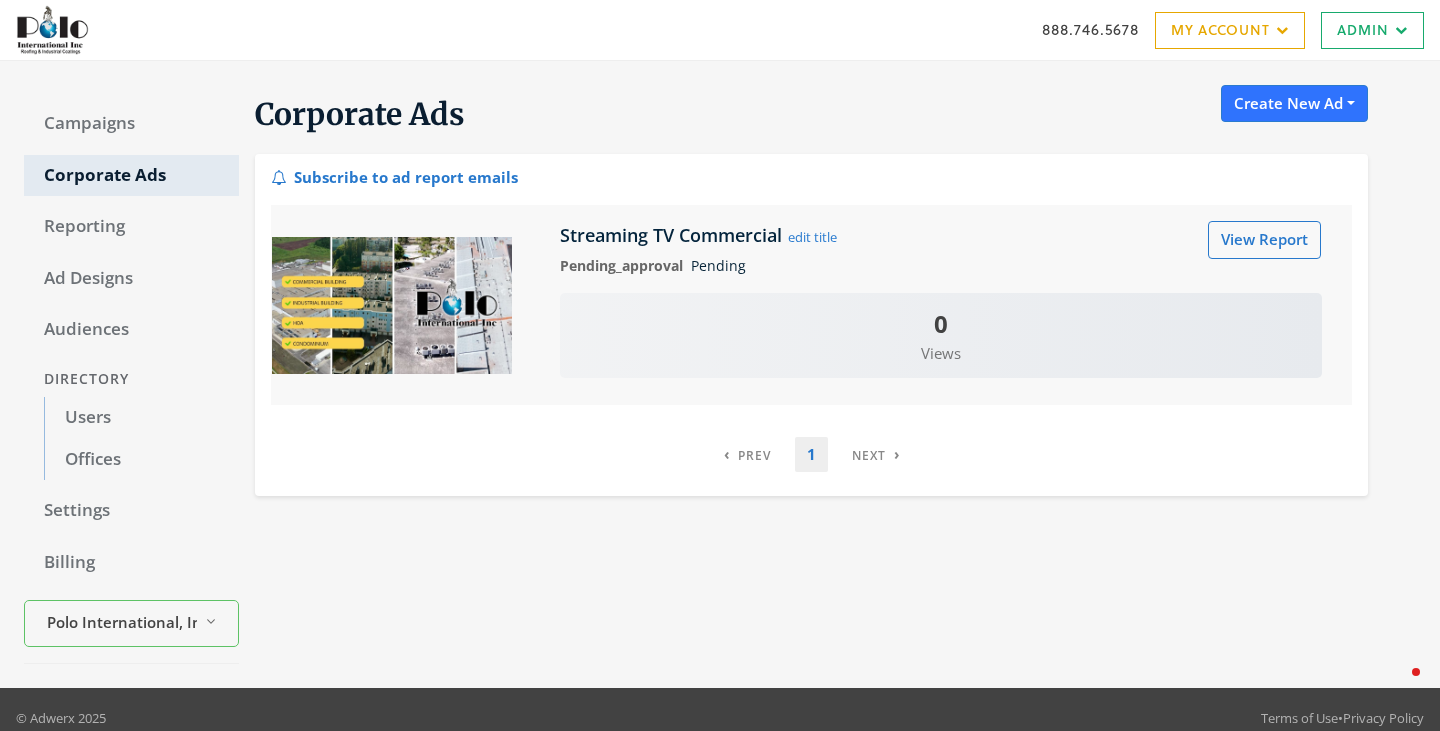 scroll, scrollTop: 0, scrollLeft: 0, axis: both 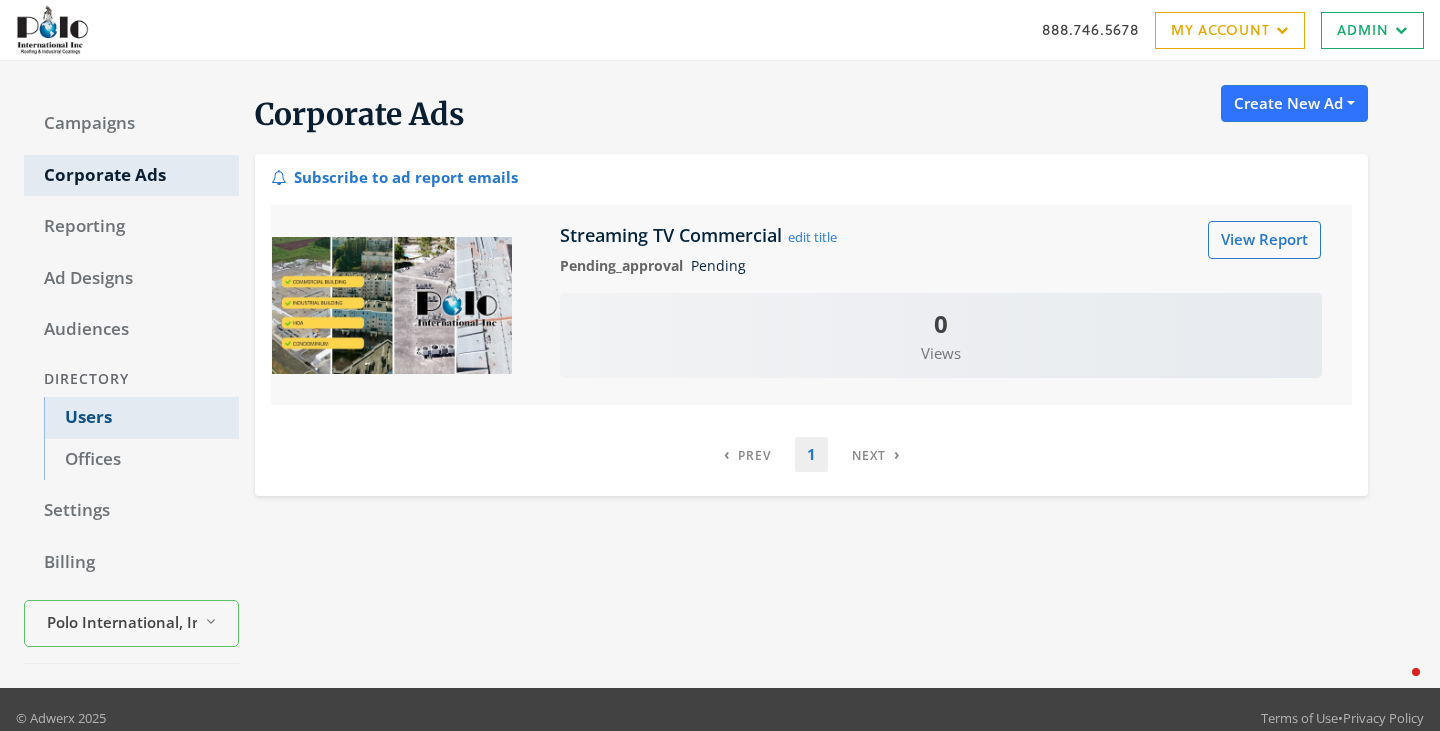 click on "Users" at bounding box center [141, 418] 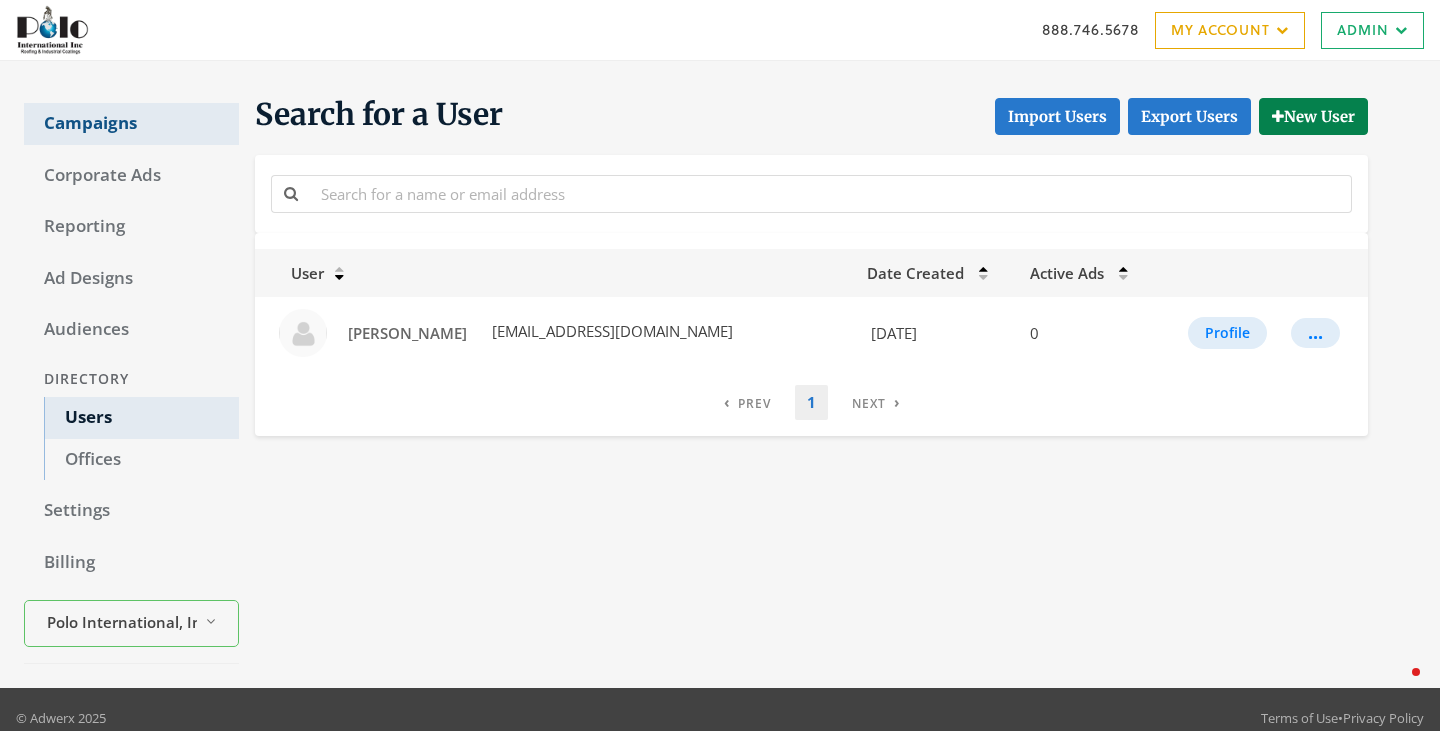 click on "Campaigns" at bounding box center [131, 124] 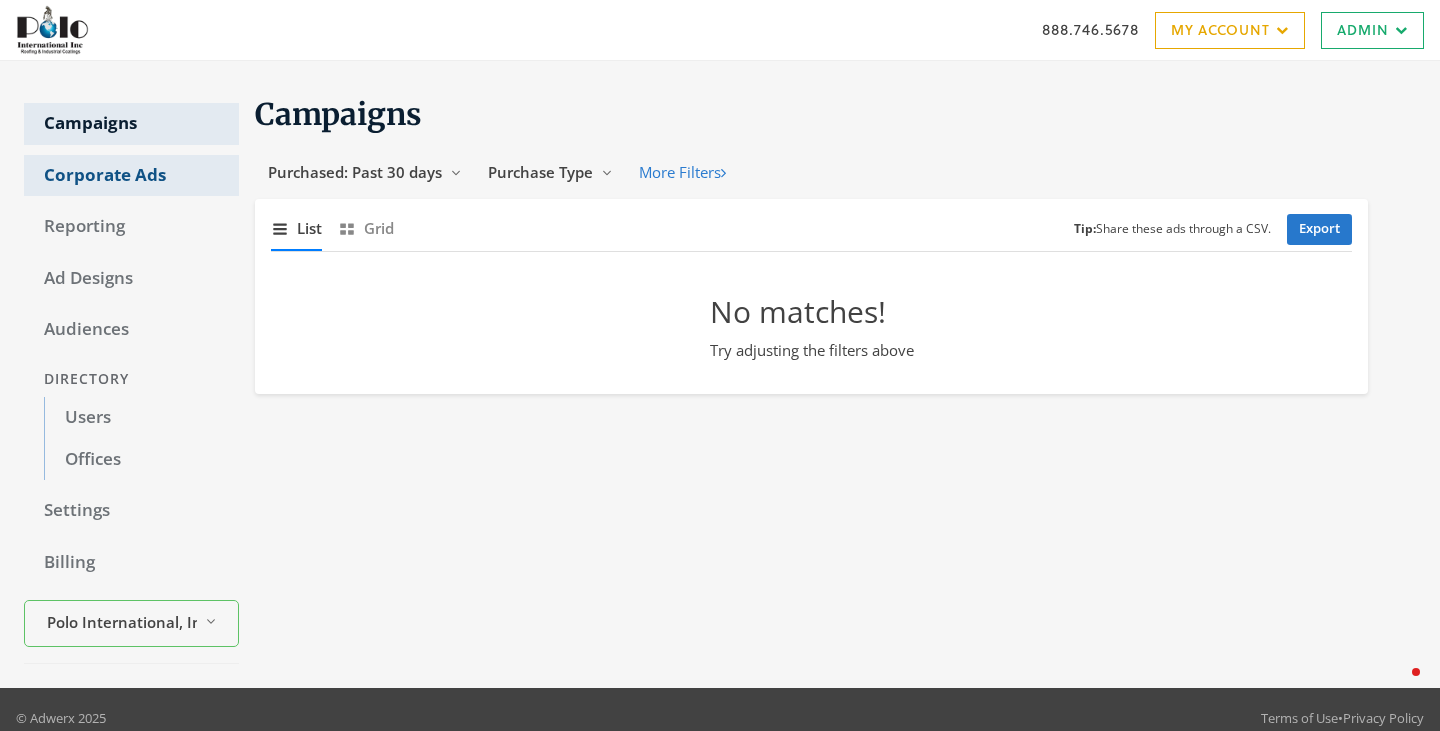 click on "Corporate Ads" at bounding box center [131, 176] 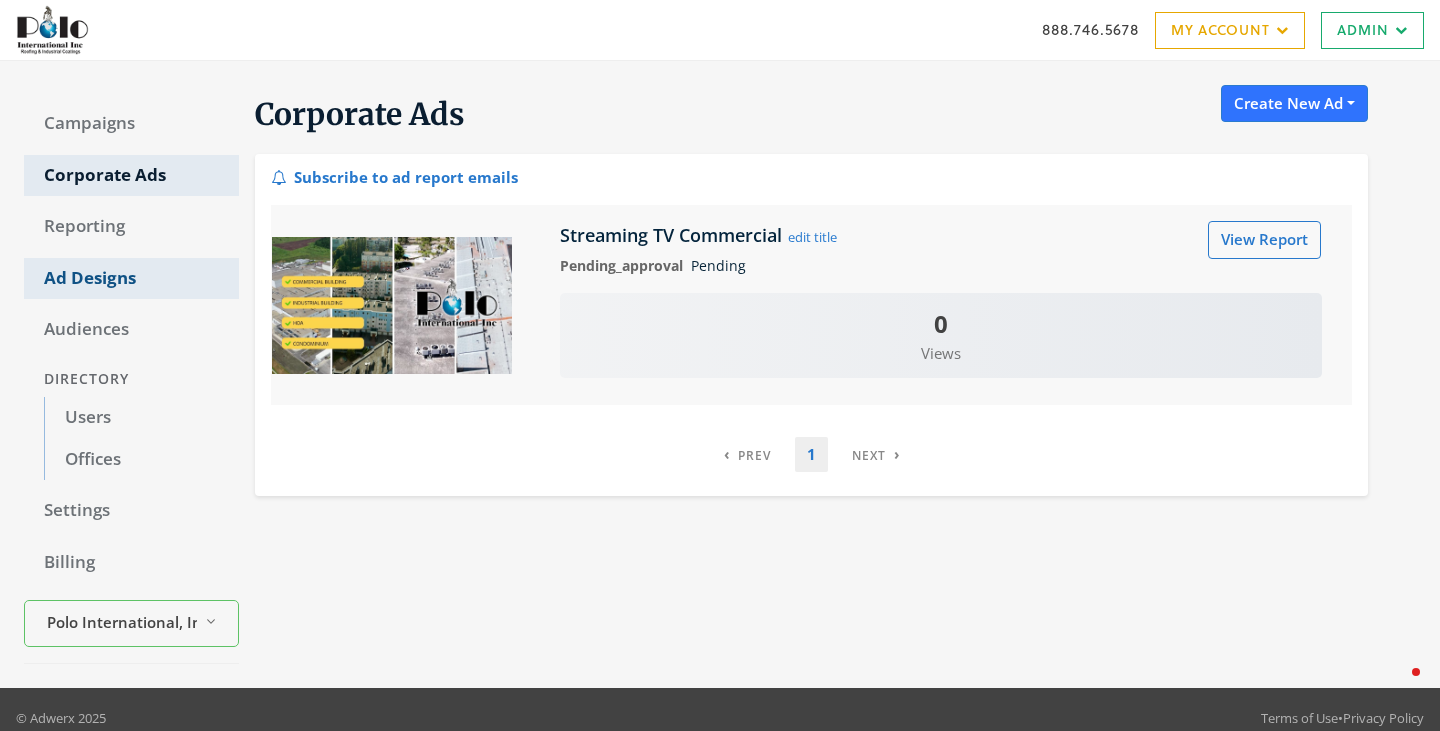 click on "Ad Designs" at bounding box center [131, 279] 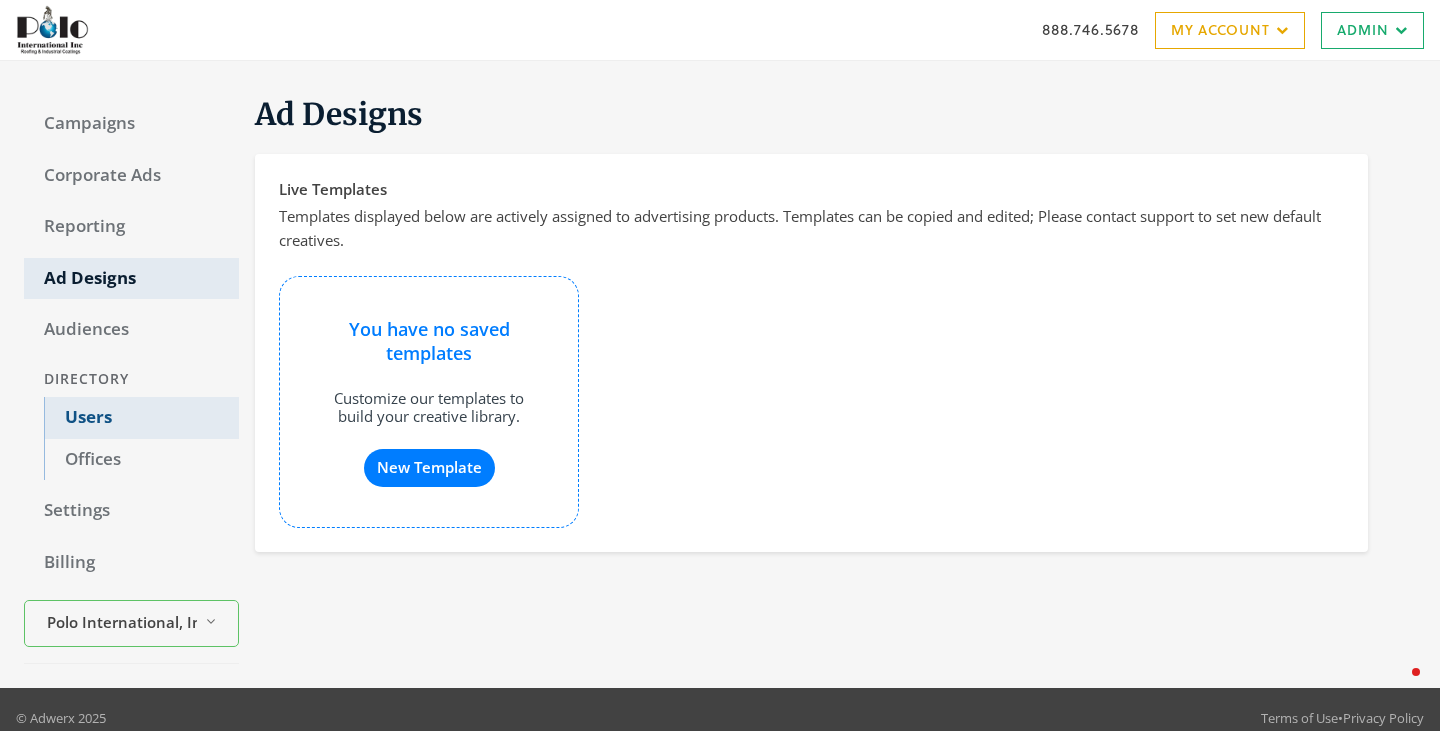 click on "Users" at bounding box center [141, 418] 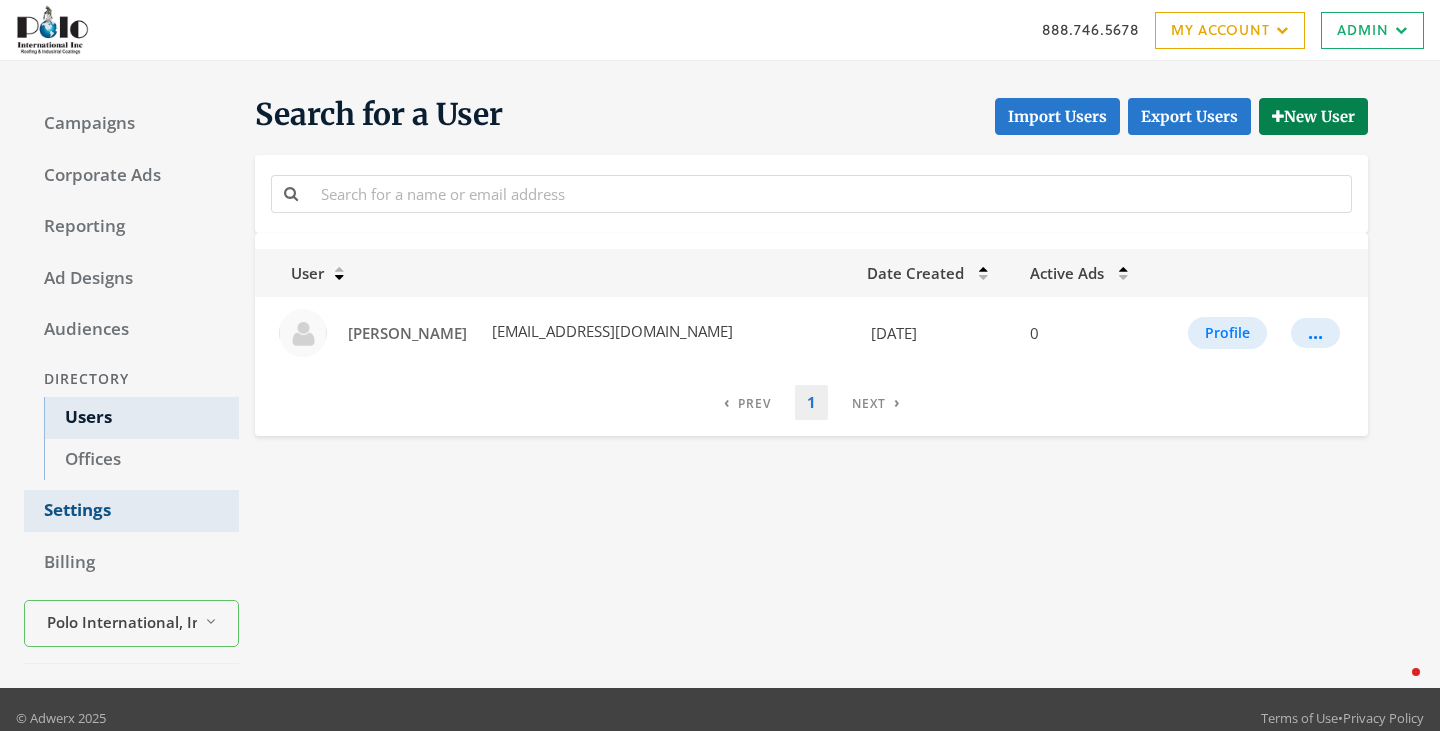 click on "Settings" at bounding box center [131, 511] 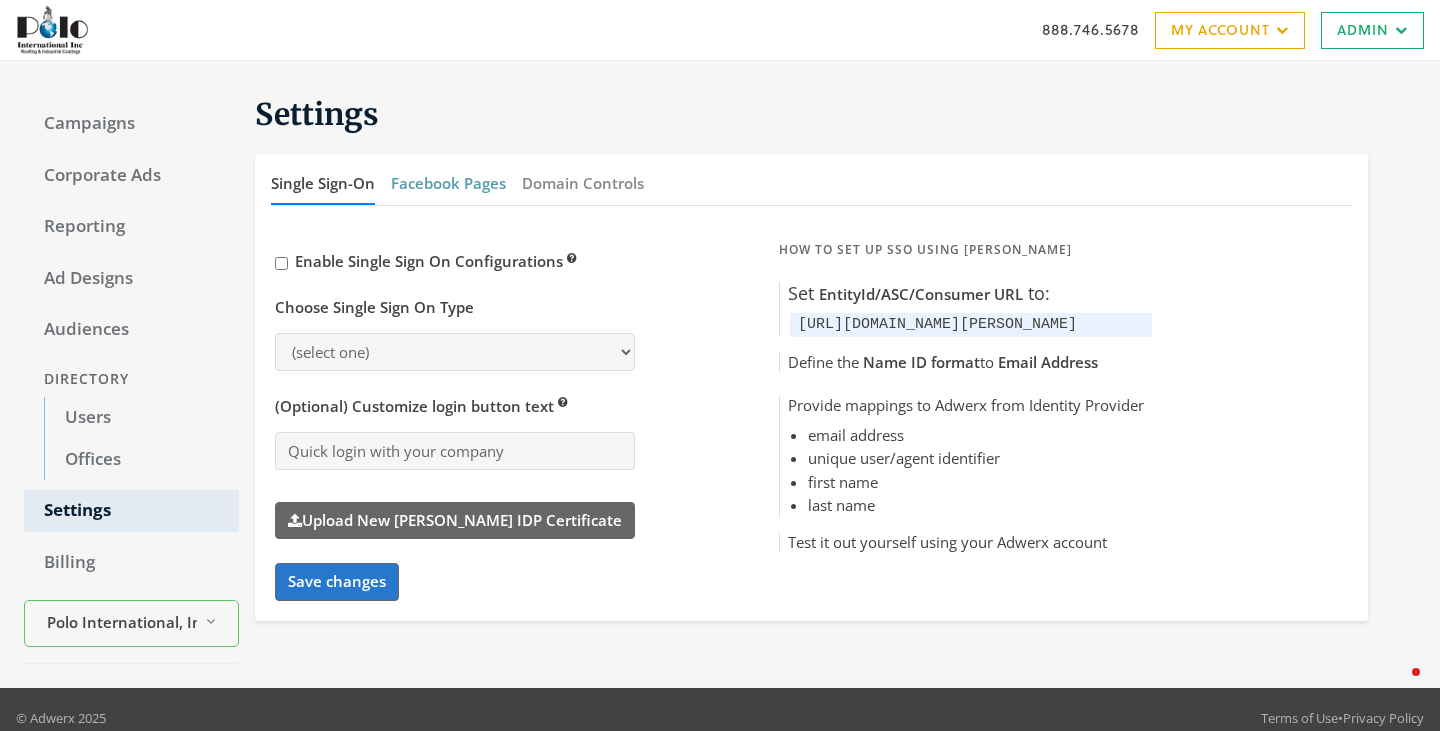 click on "Facebook Pages" at bounding box center (448, 183) 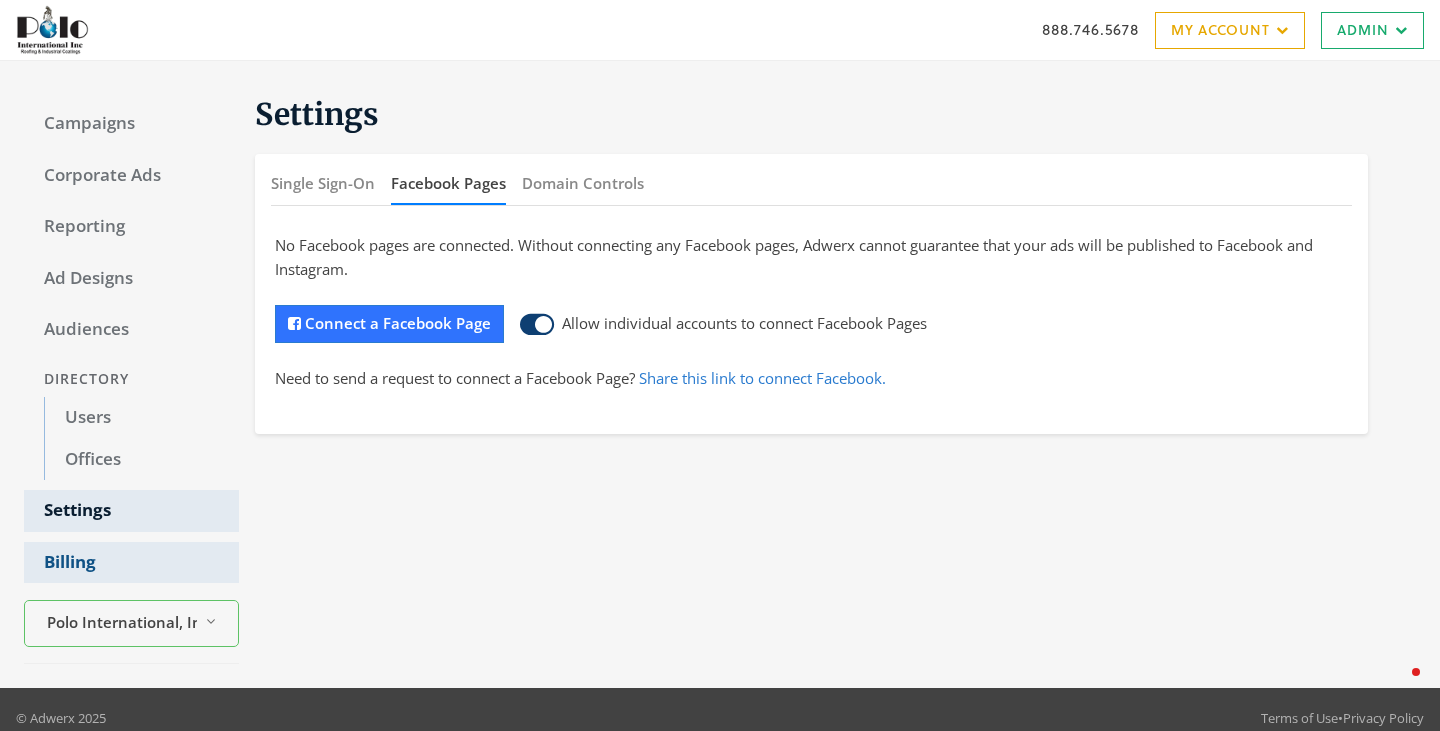 click on "Billing" at bounding box center (131, 563) 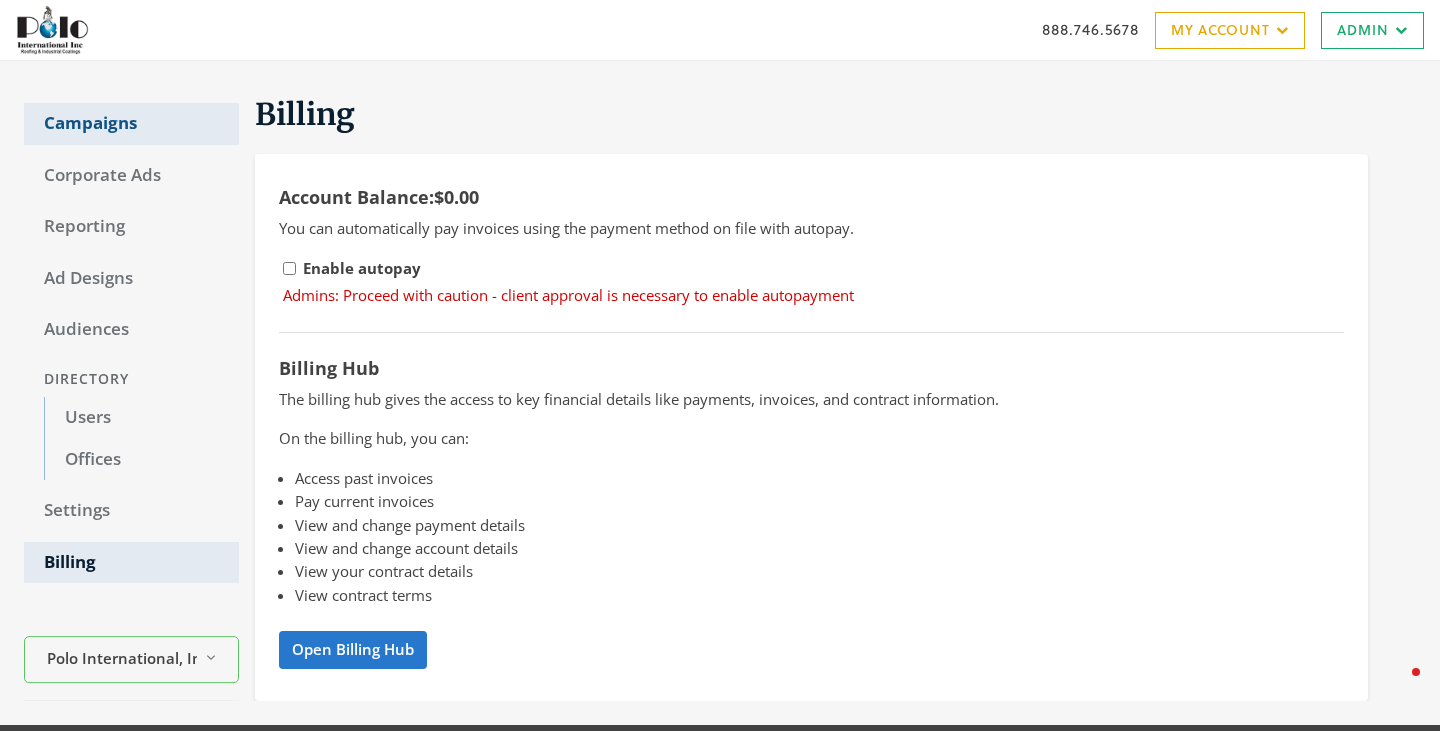 click on "Campaigns" at bounding box center (131, 124) 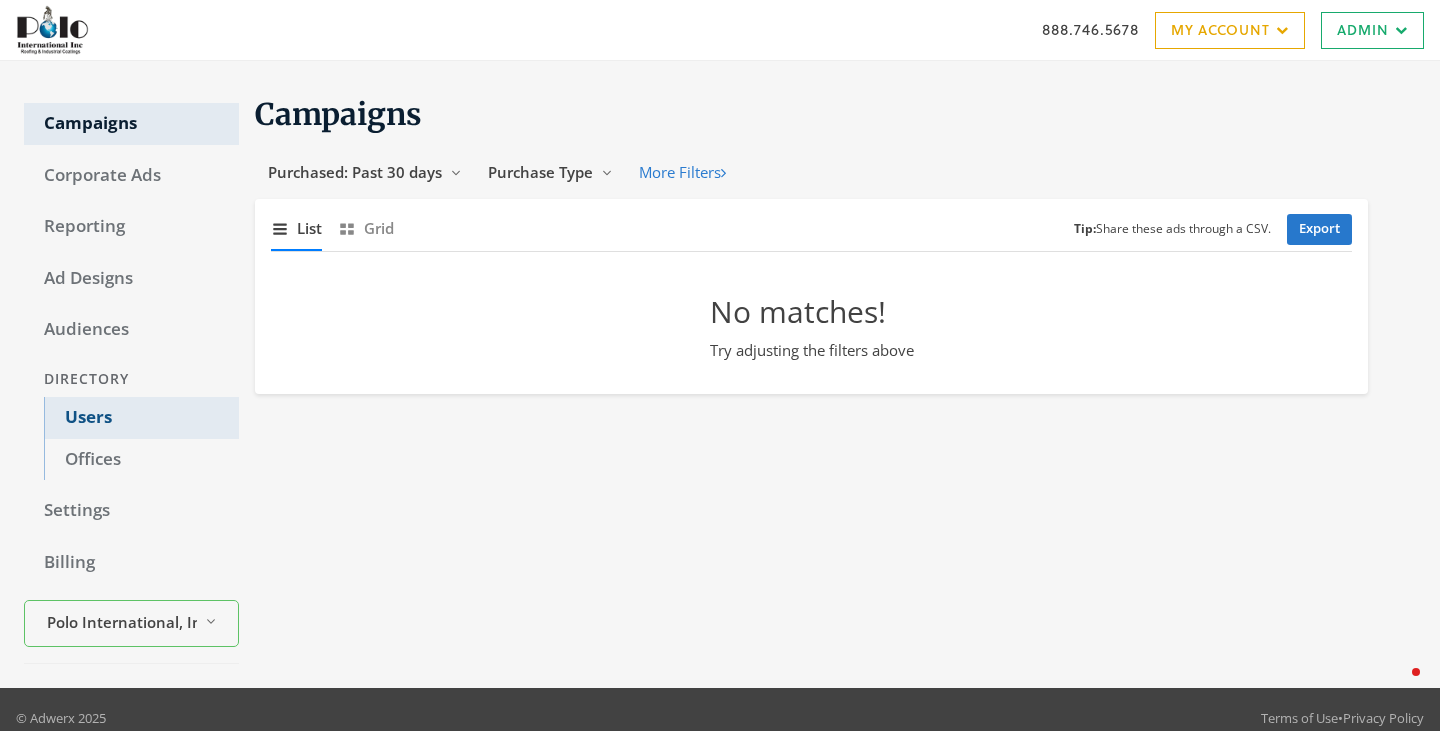 click on "Users" at bounding box center [141, 418] 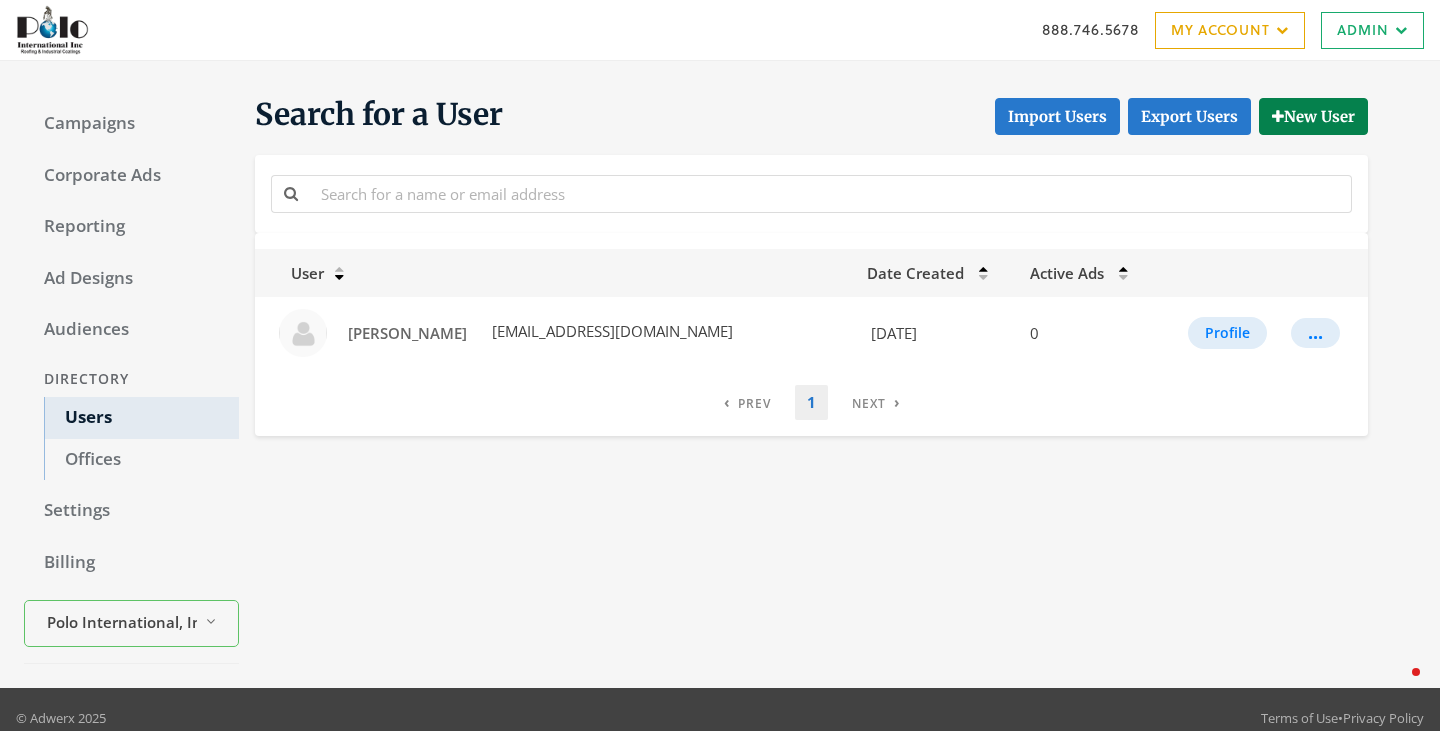 click at bounding box center (52, 30) 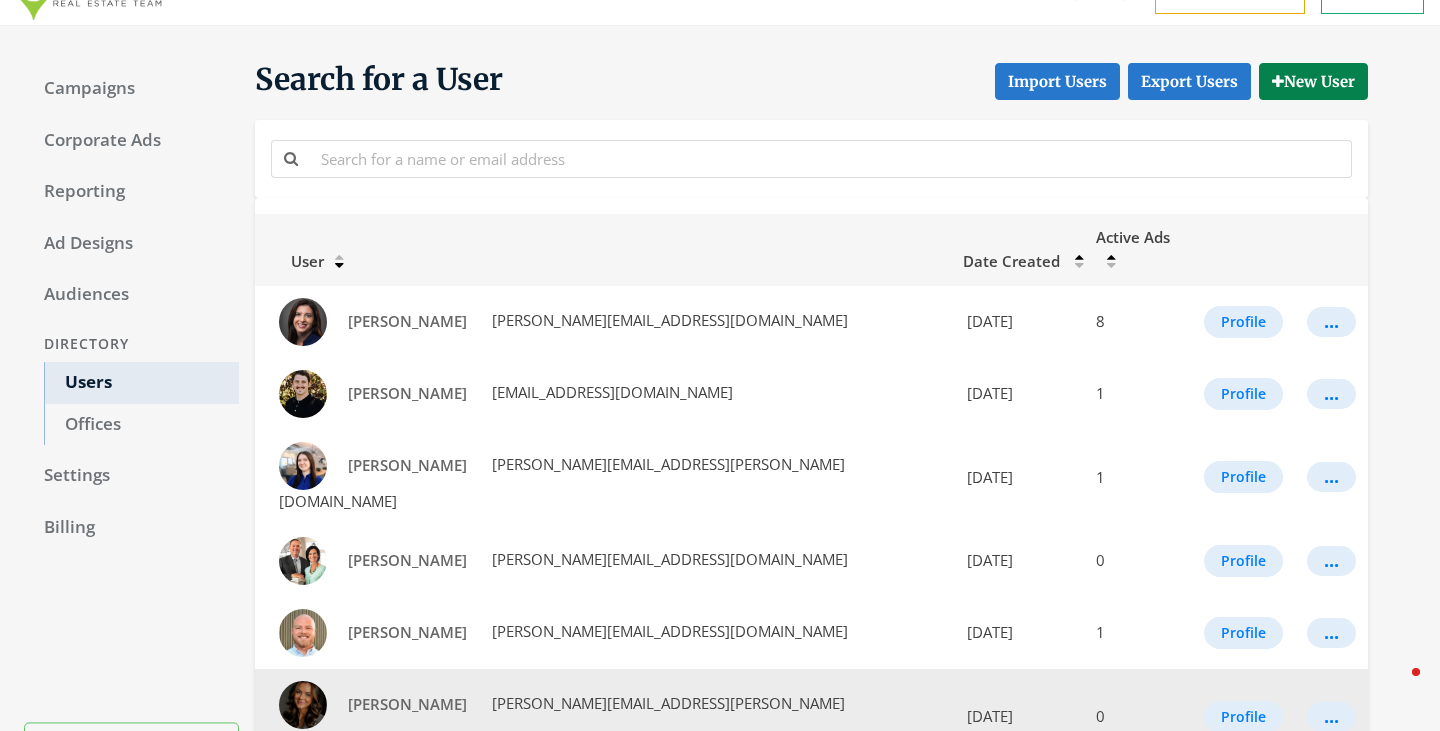 scroll, scrollTop: 0, scrollLeft: 0, axis: both 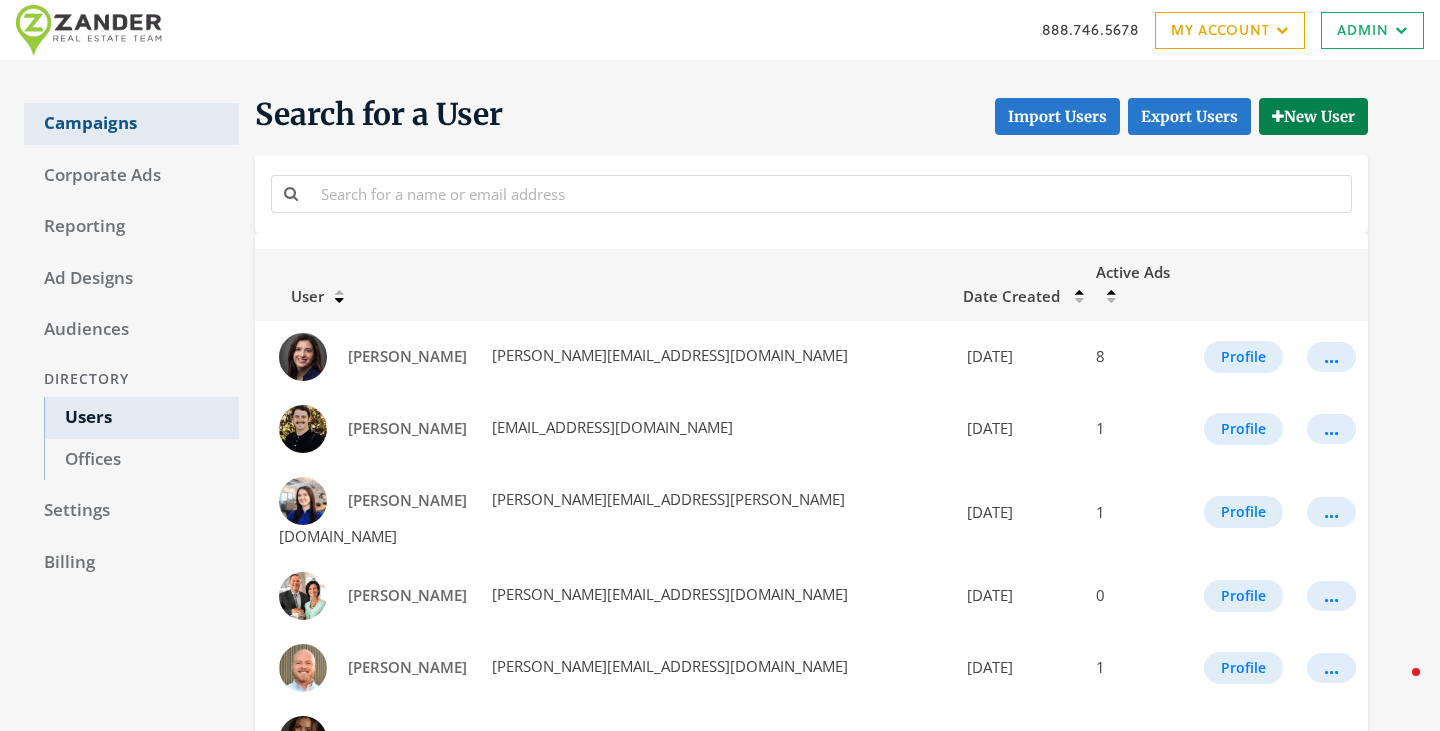 click on "Campaigns" at bounding box center [131, 124] 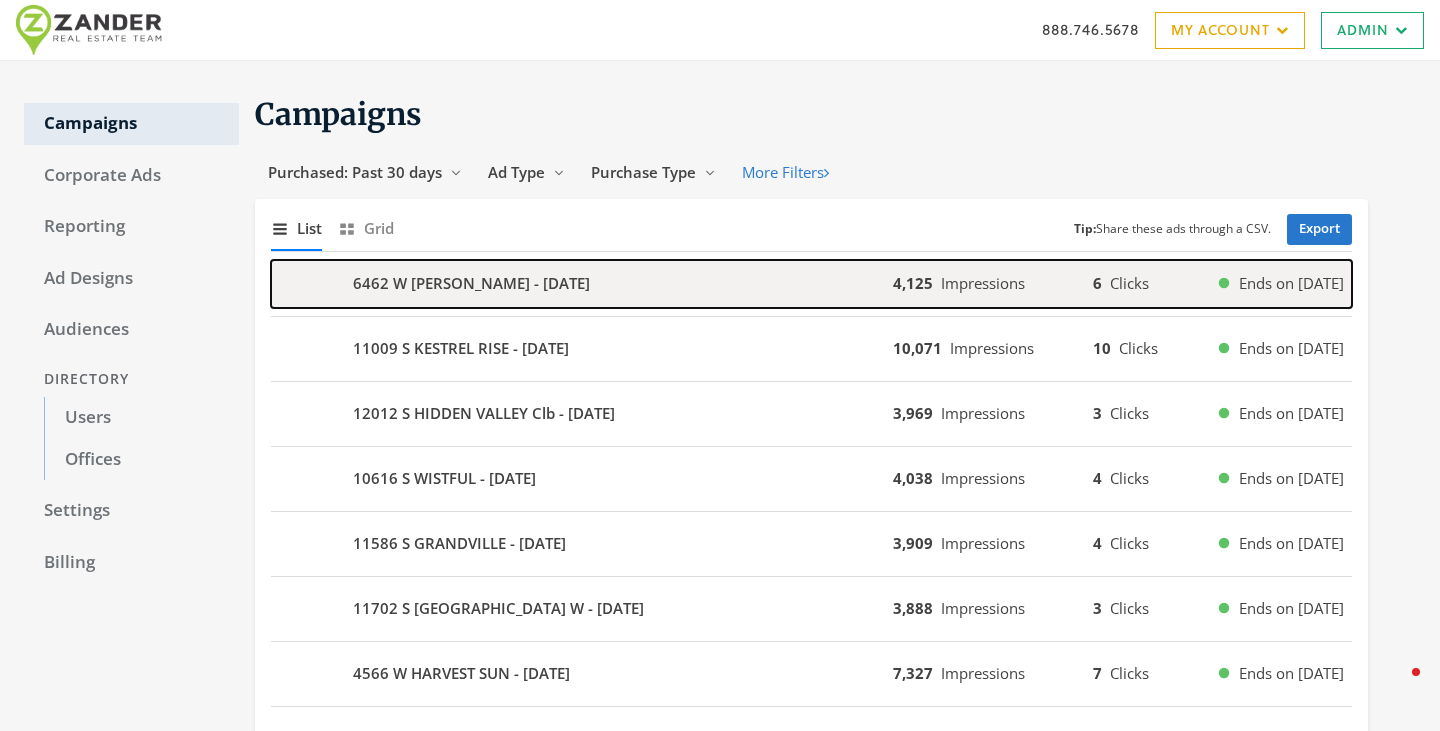 click on "6462 W SHAWNEE MARIE - 2025-06-26" at bounding box center (471, 283) 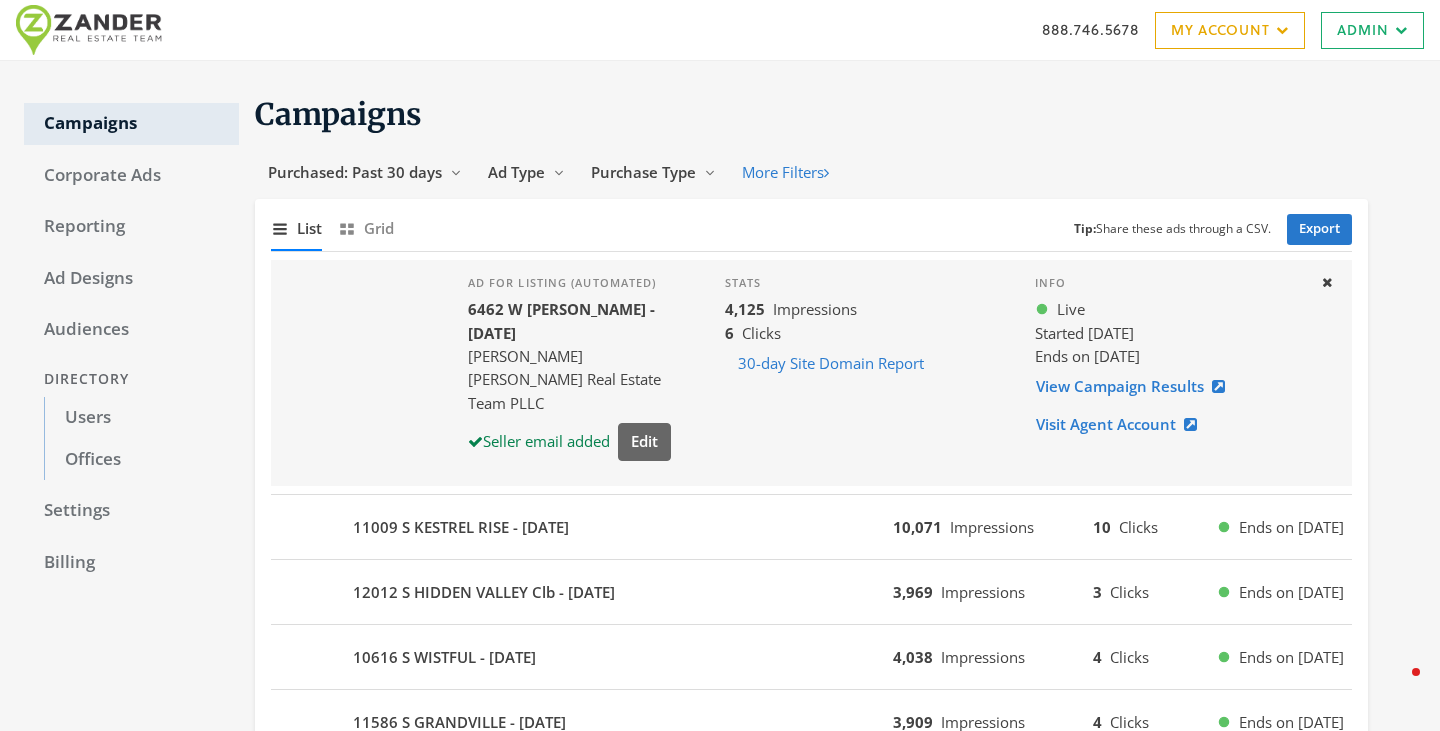 scroll, scrollTop: 6, scrollLeft: 0, axis: vertical 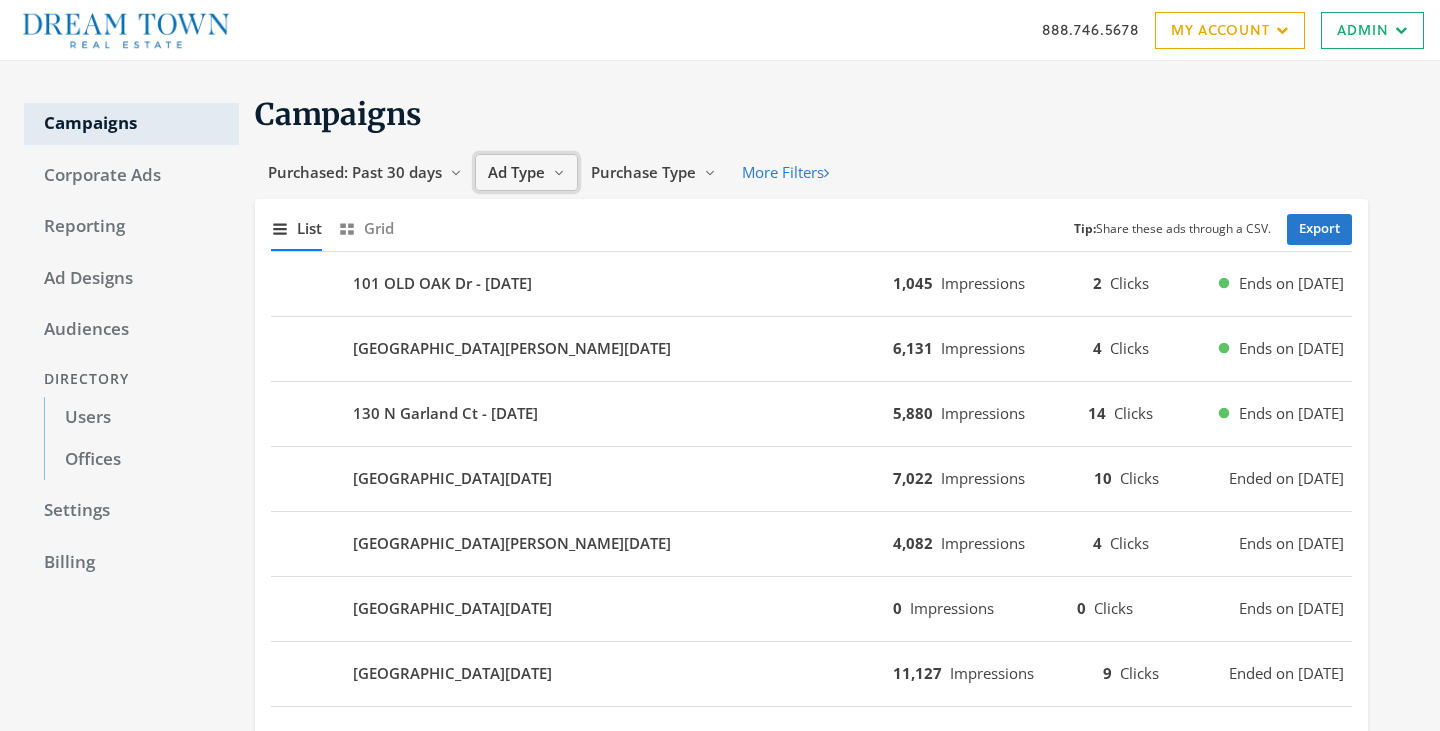 click on "Ad Type" at bounding box center (516, 172) 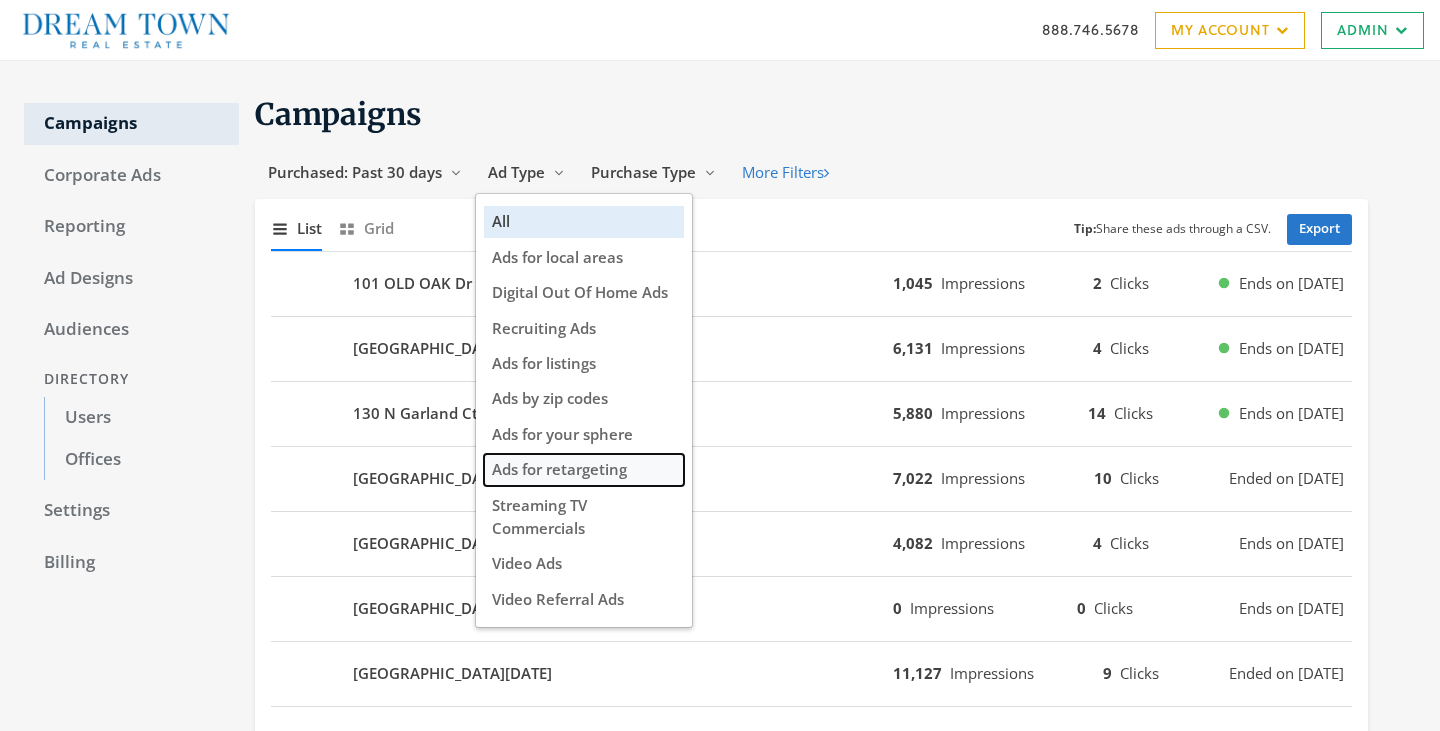click on "Ads for retargeting" at bounding box center (559, 469) 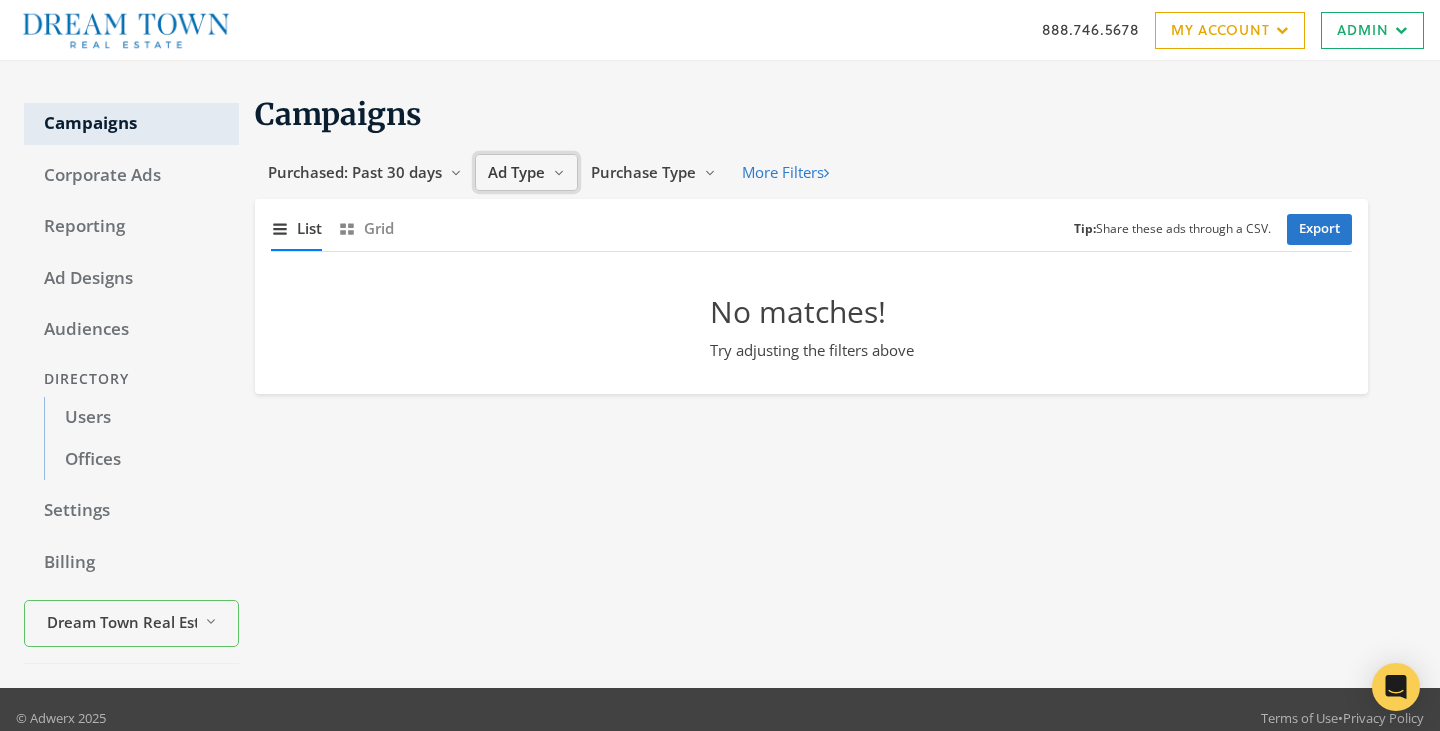 click on "Ad Type" at bounding box center [516, 172] 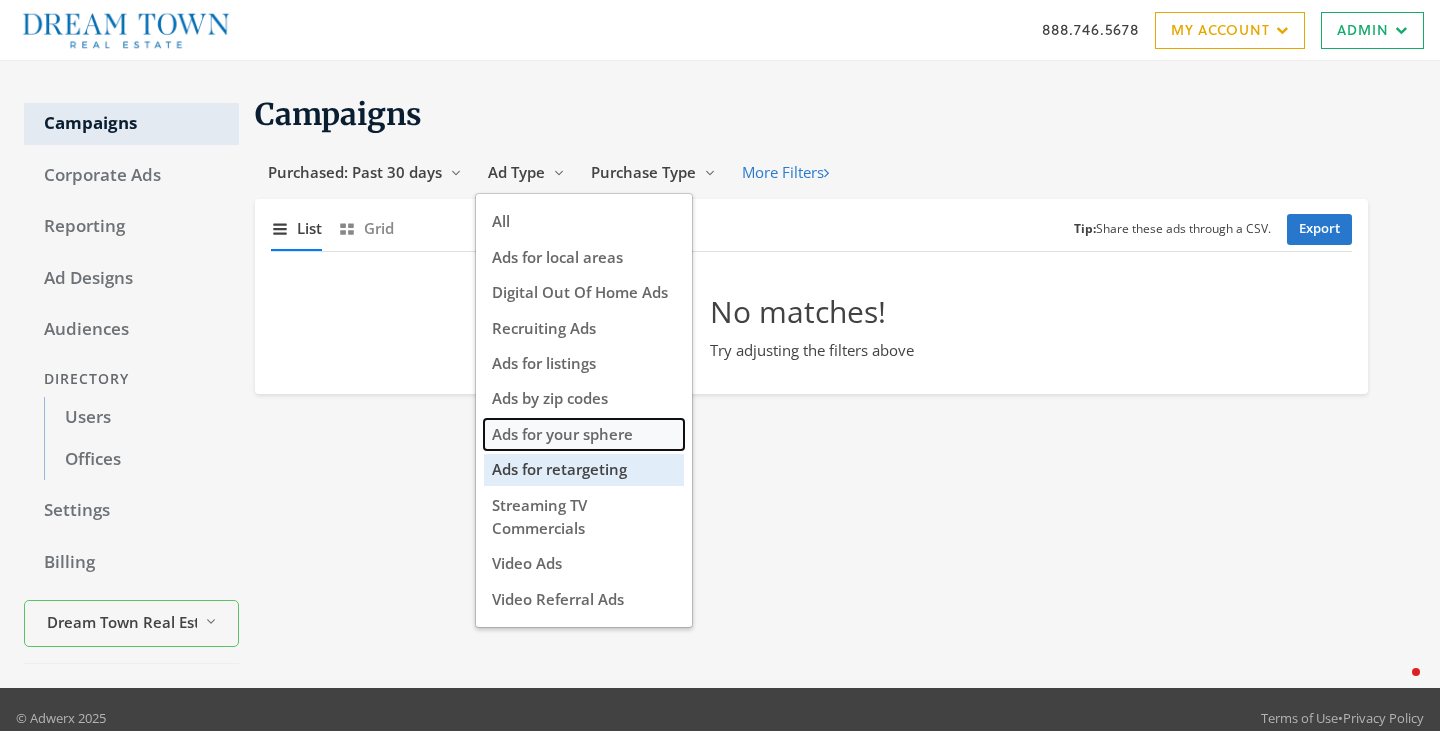 click on "Ads for your sphere" at bounding box center [562, 434] 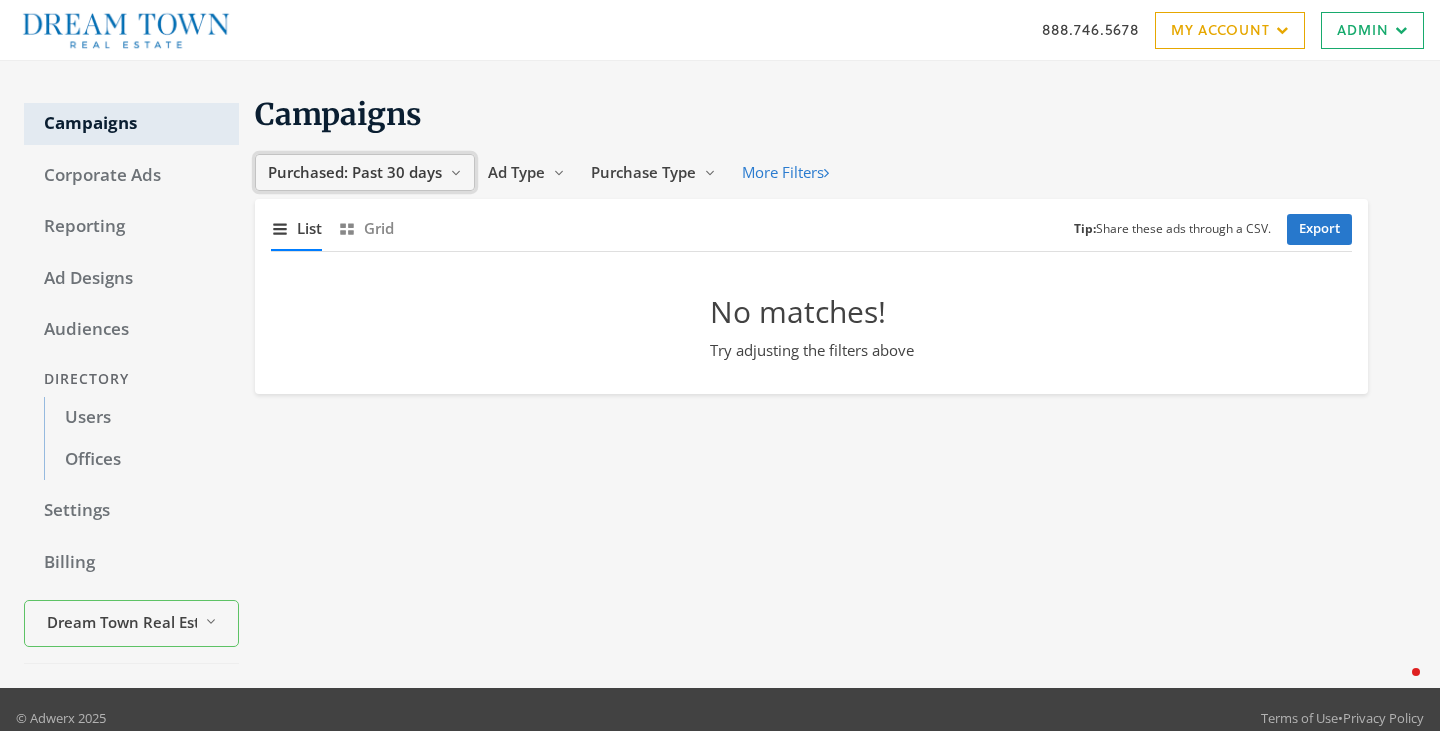 click on "Purchased: Past 30 days" at bounding box center (355, 172) 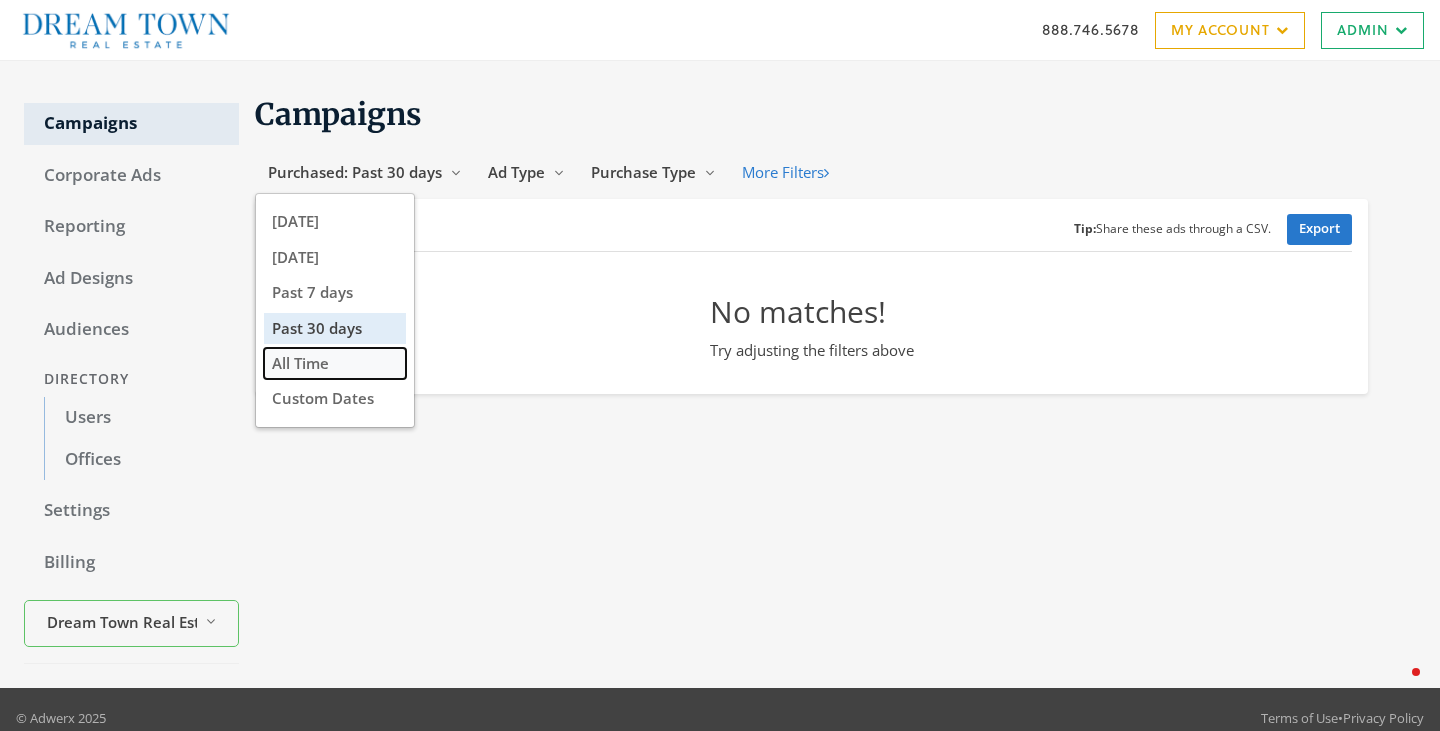 click on "All Time" at bounding box center [335, 363] 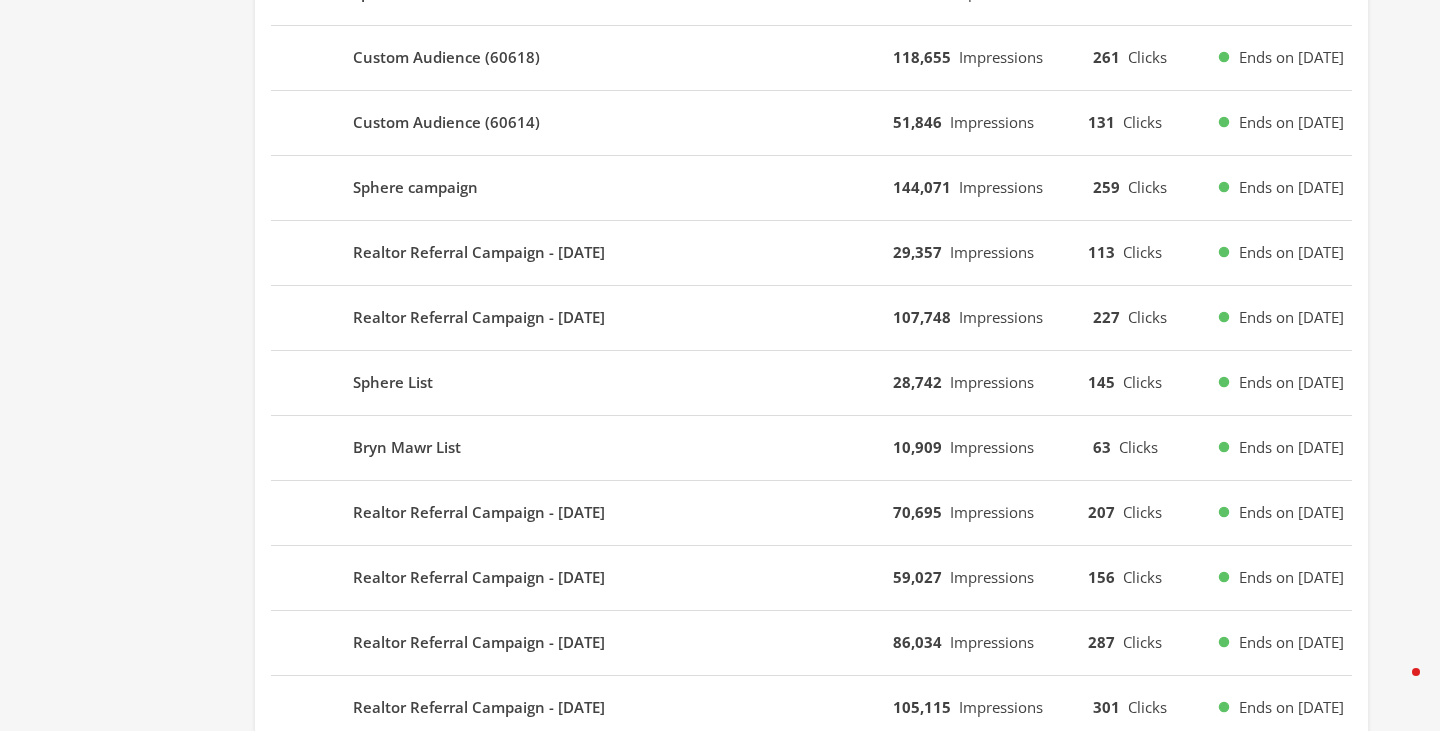 scroll, scrollTop: 1255, scrollLeft: 0, axis: vertical 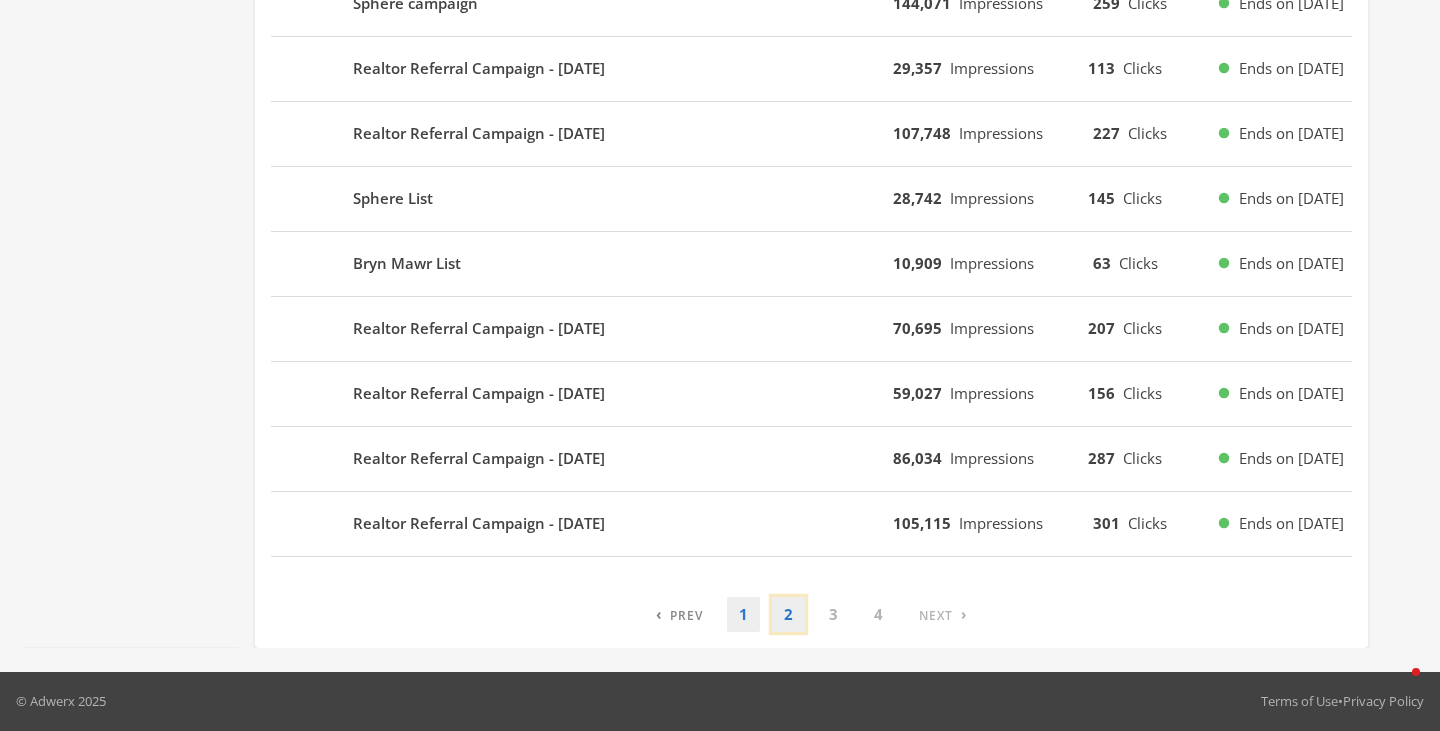 click on "2" at bounding box center (788, 614) 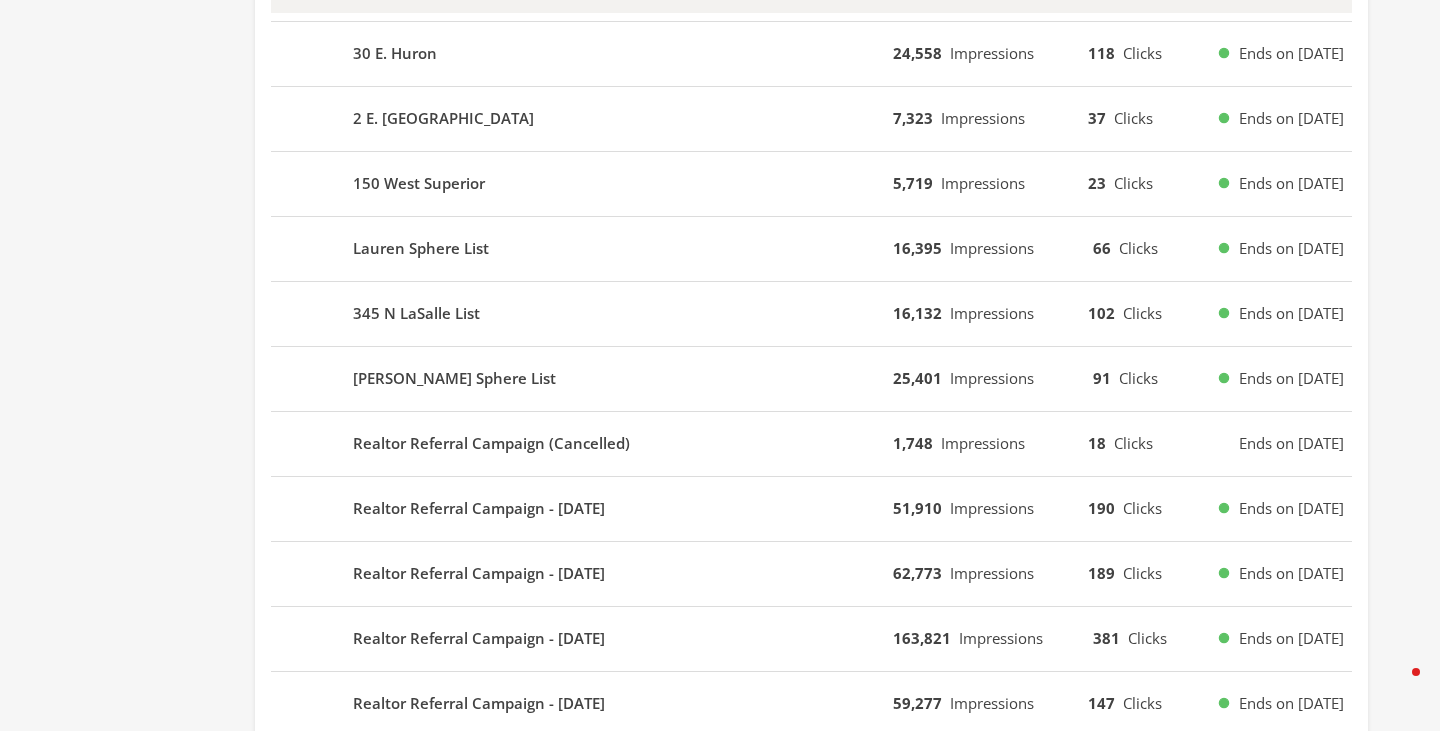scroll, scrollTop: 1255, scrollLeft: 0, axis: vertical 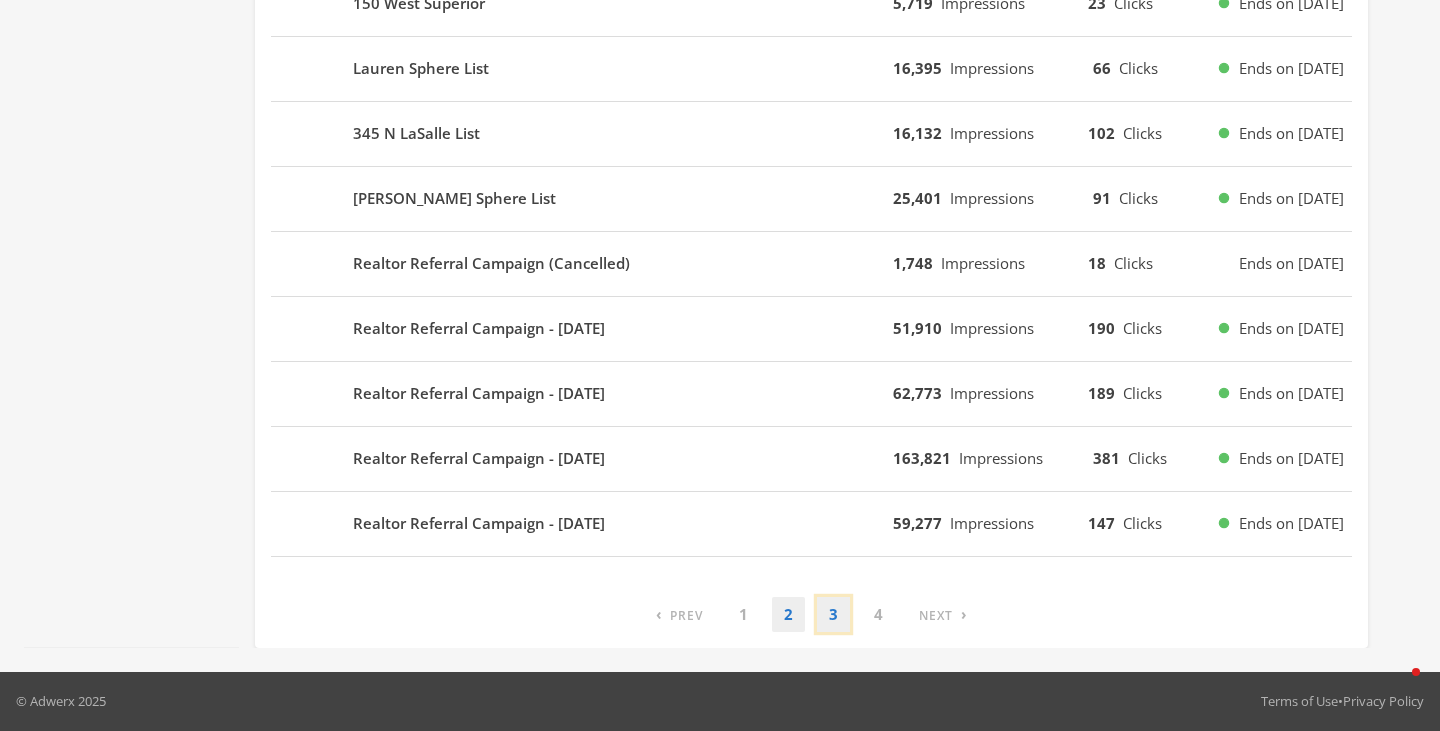 click on "3" at bounding box center [833, 614] 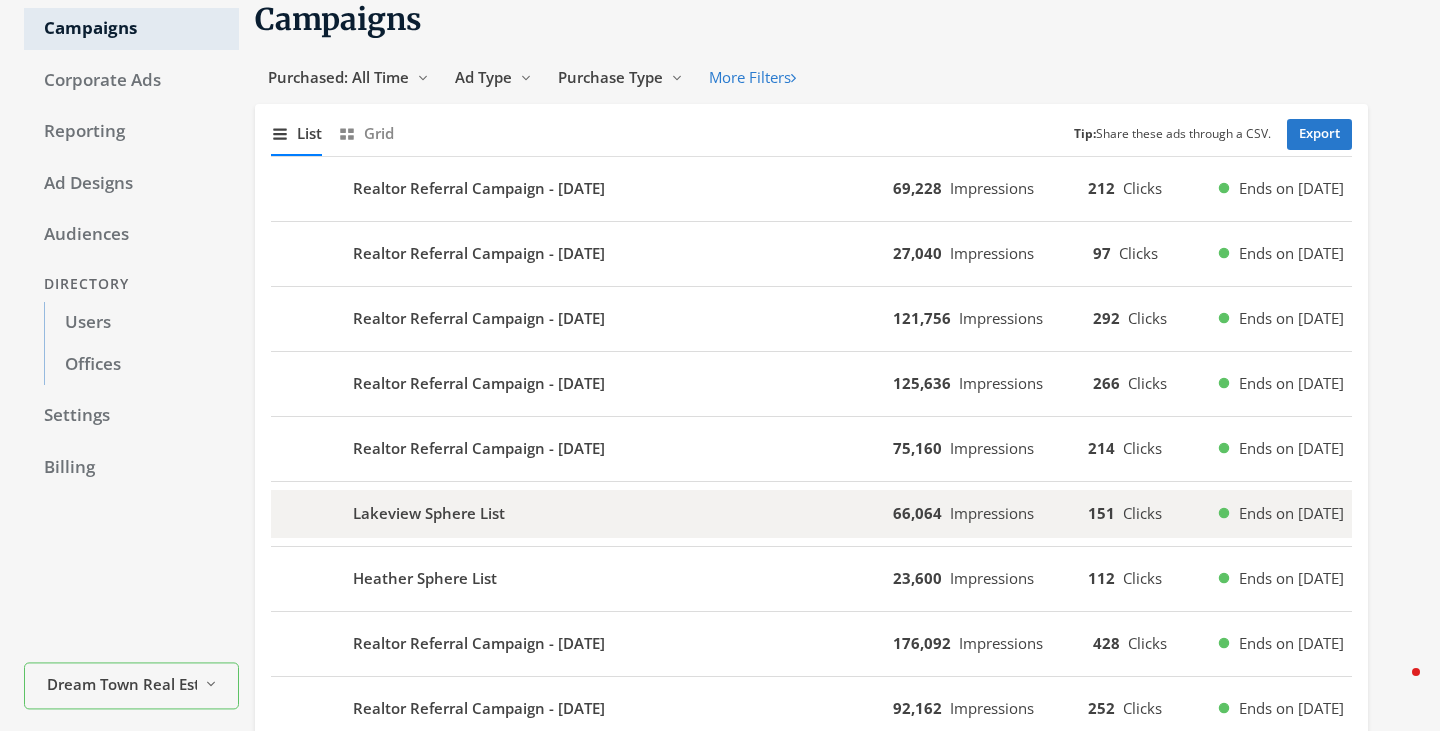 scroll, scrollTop: 0, scrollLeft: 0, axis: both 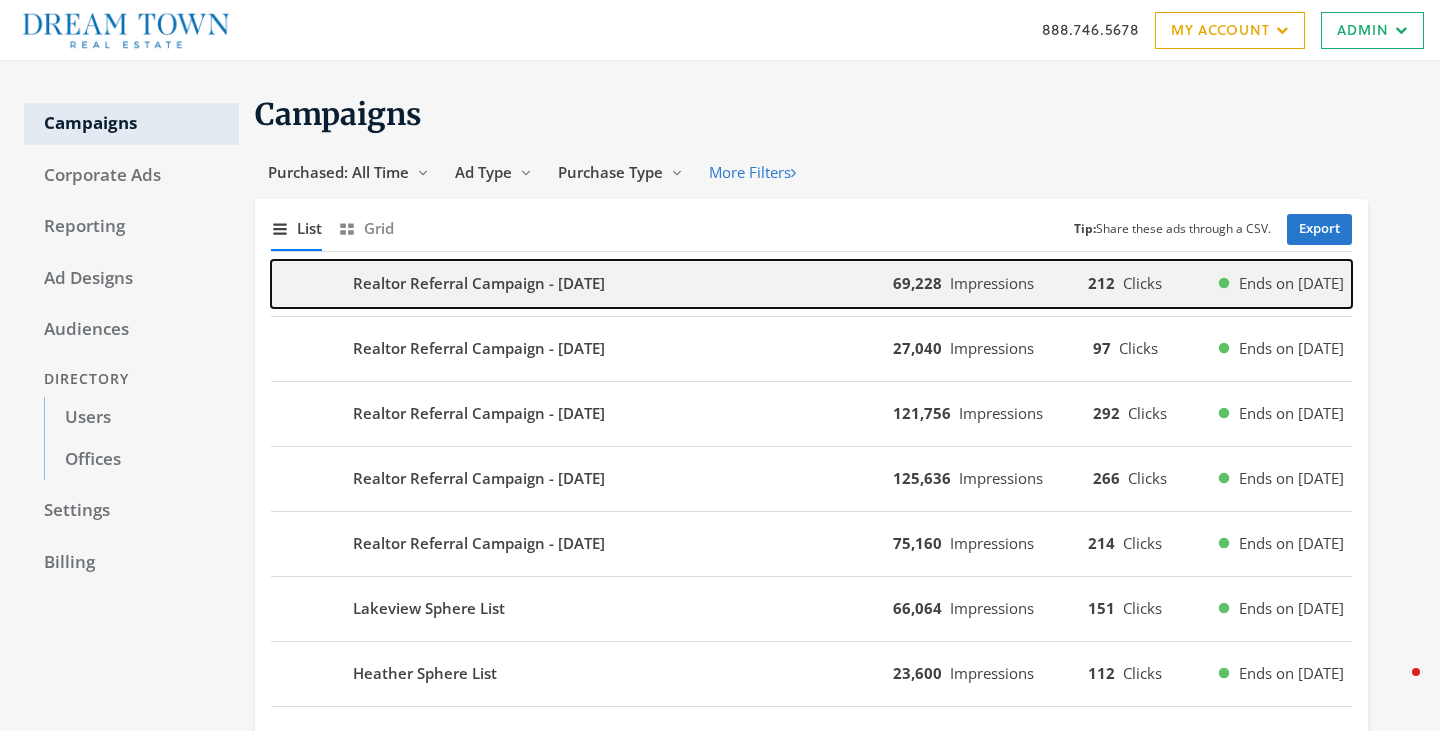 click on "Realtor Referral Campaign - 2024-09-11" at bounding box center [582, 284] 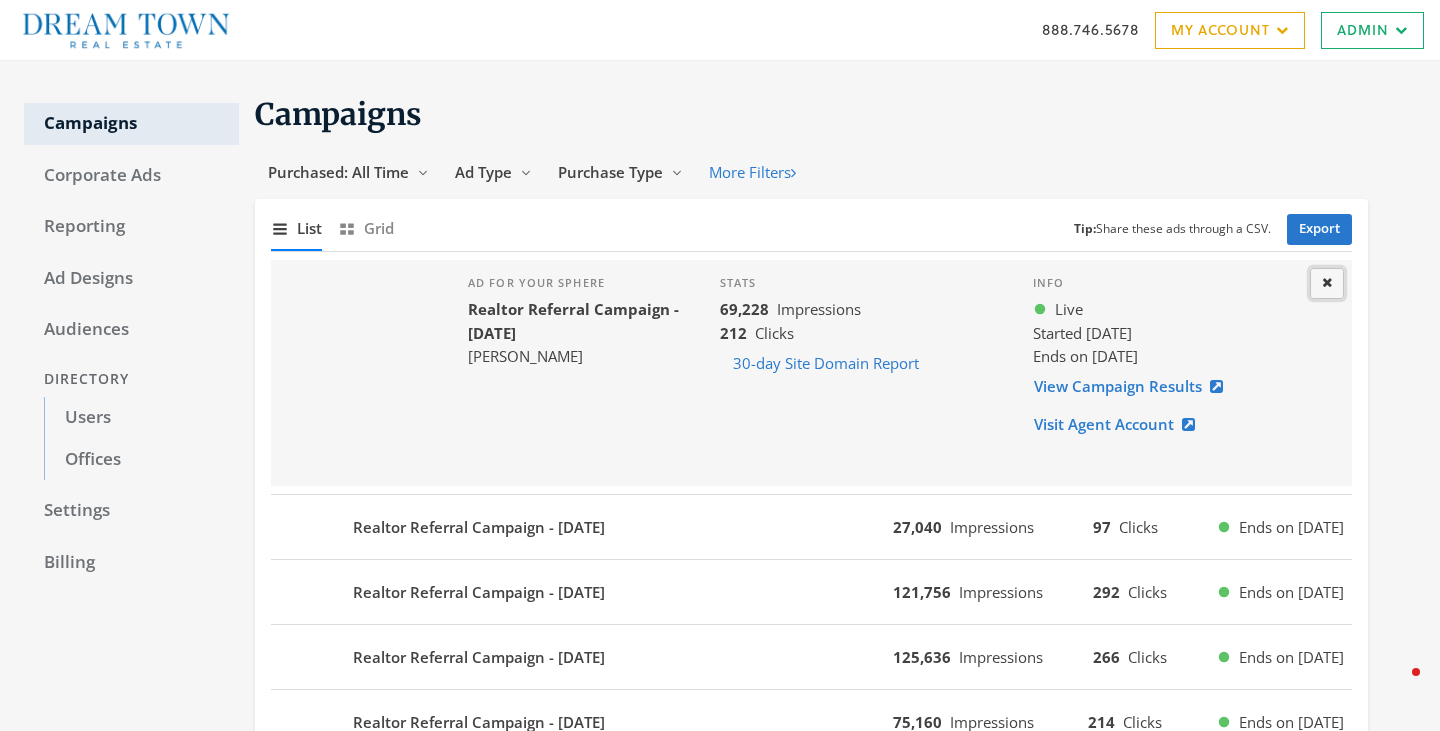 click on "Close" at bounding box center [1327, 283] 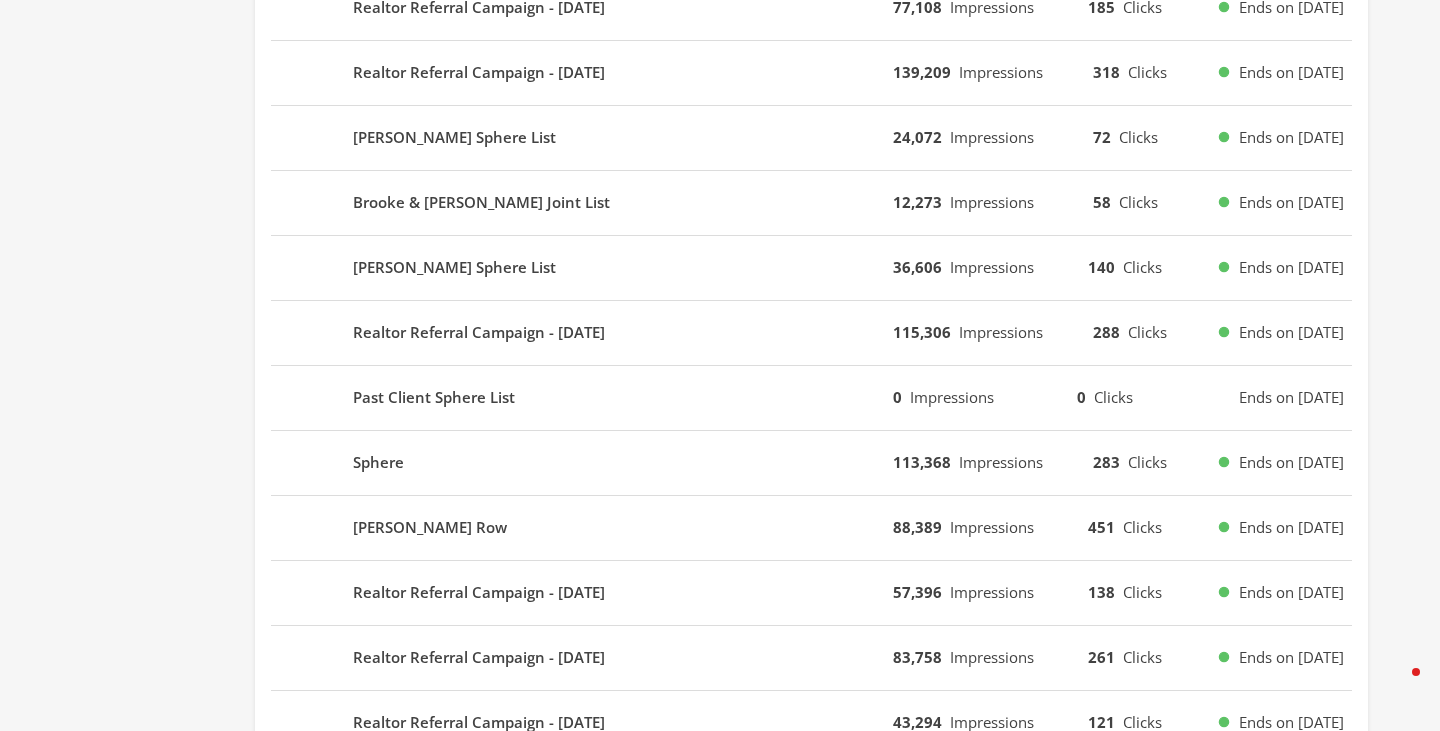 scroll, scrollTop: 1255, scrollLeft: 0, axis: vertical 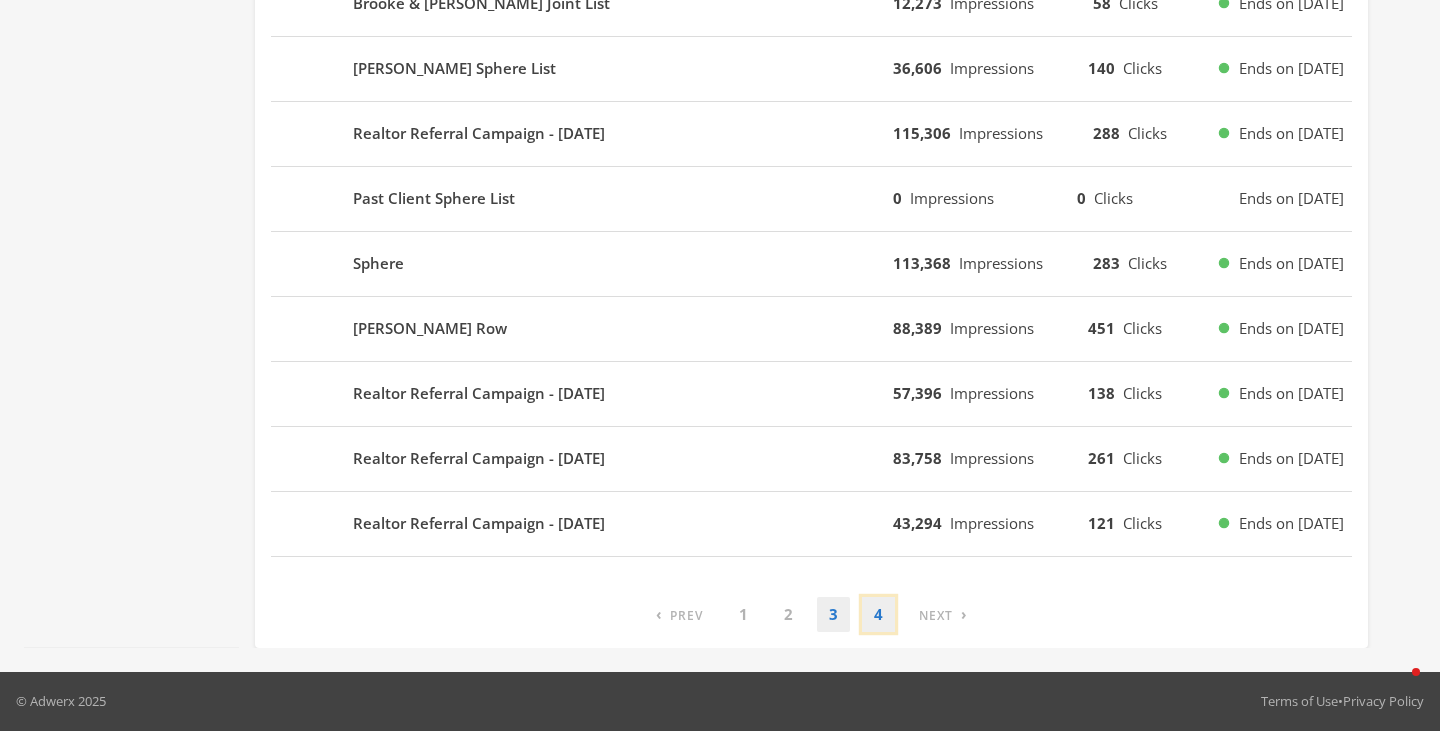 click on "4" at bounding box center [878, 614] 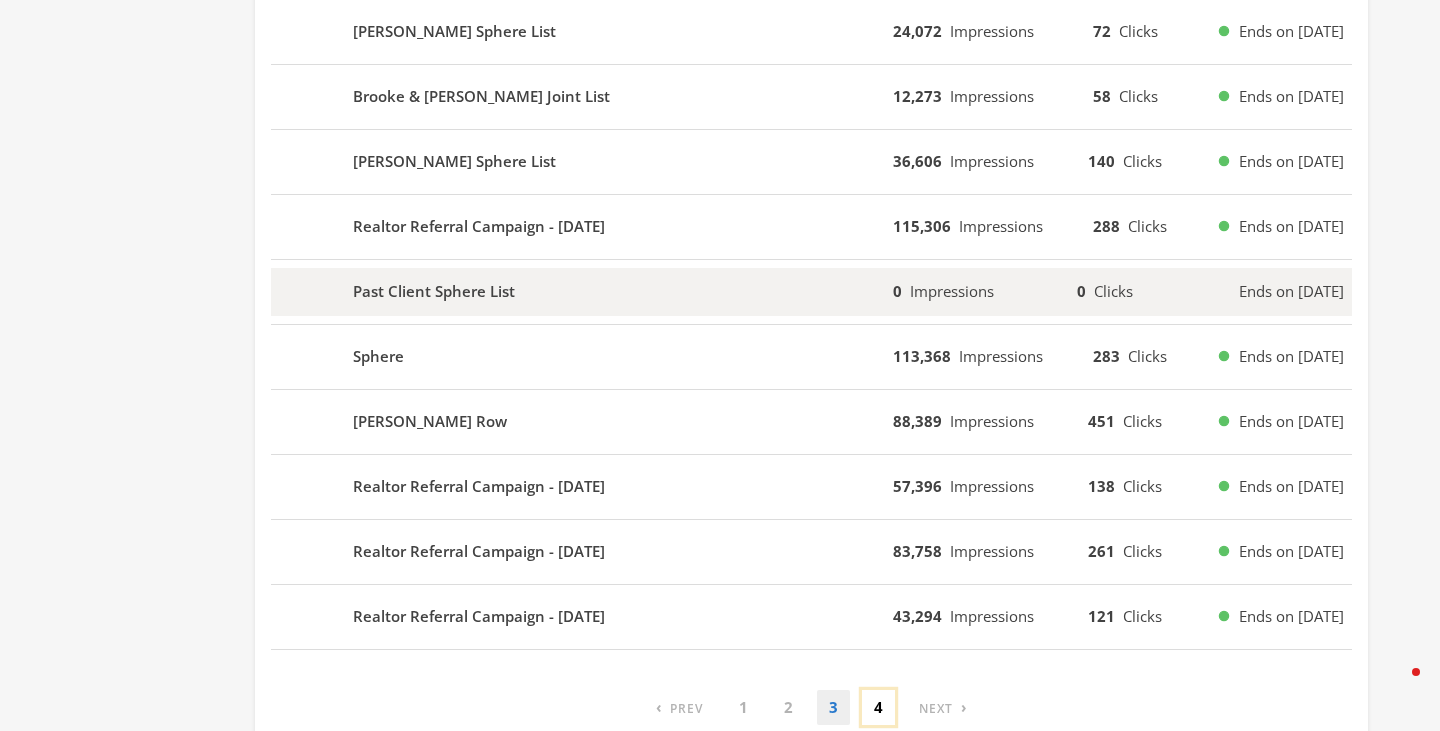 scroll, scrollTop: 20, scrollLeft: 0, axis: vertical 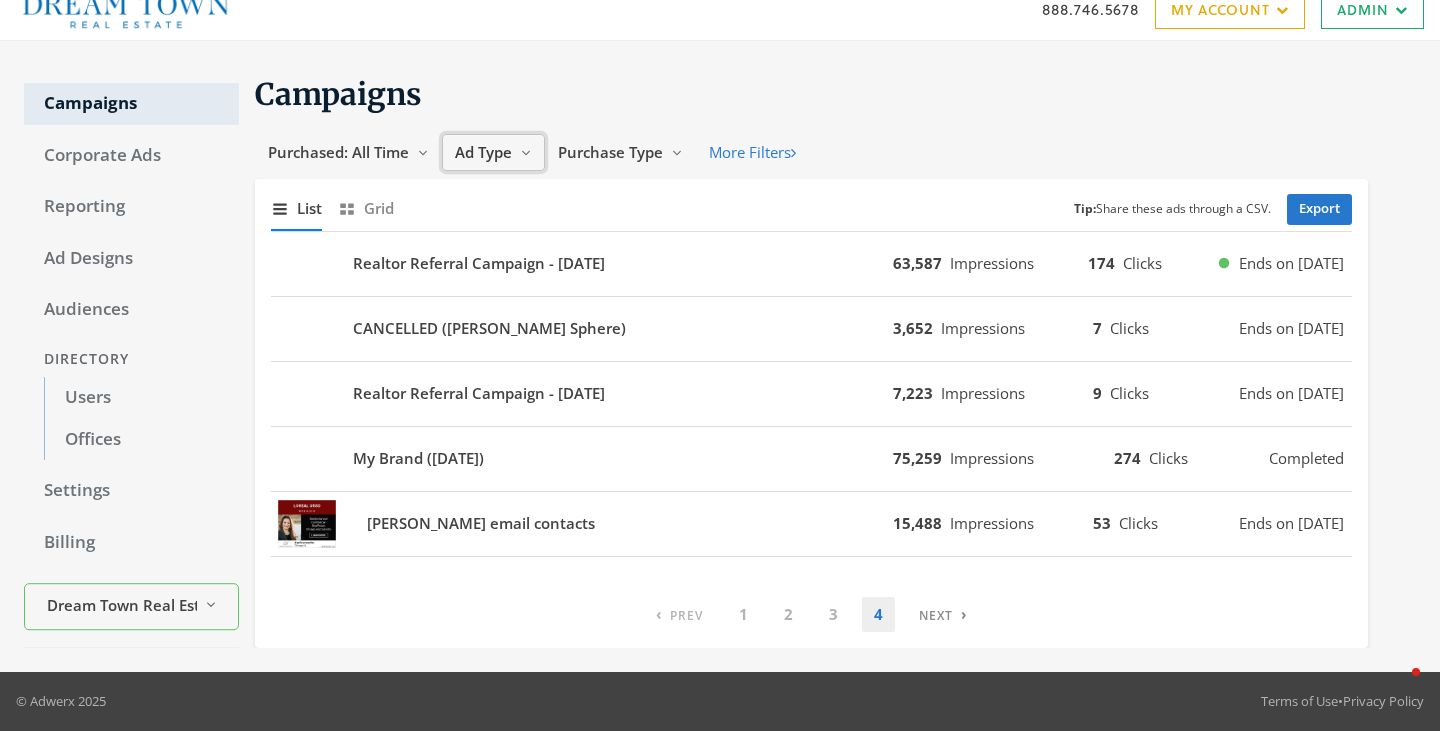 click on "Ad Type Reveal list of Ad Type" at bounding box center (493, 152) 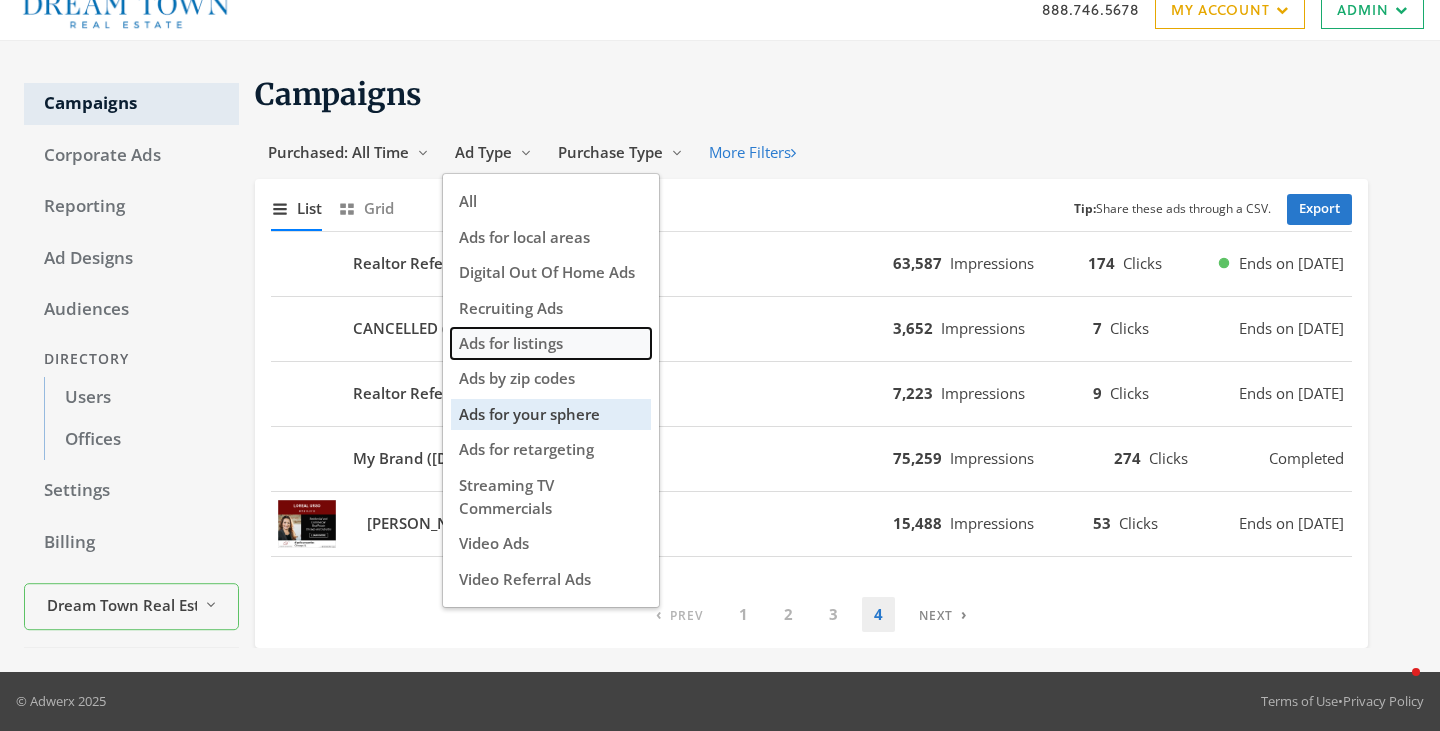 click on "Ads for listings" at bounding box center (511, 343) 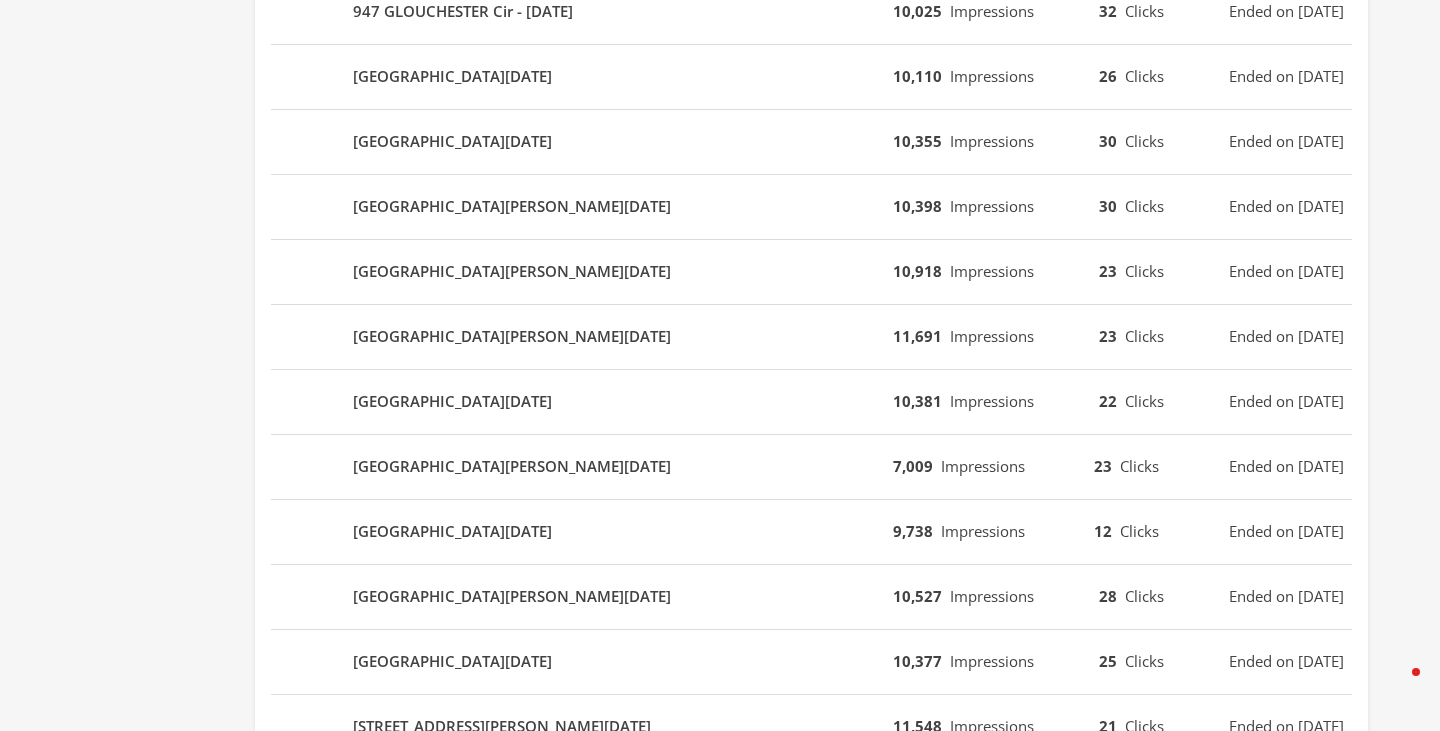 scroll, scrollTop: 1255, scrollLeft: 0, axis: vertical 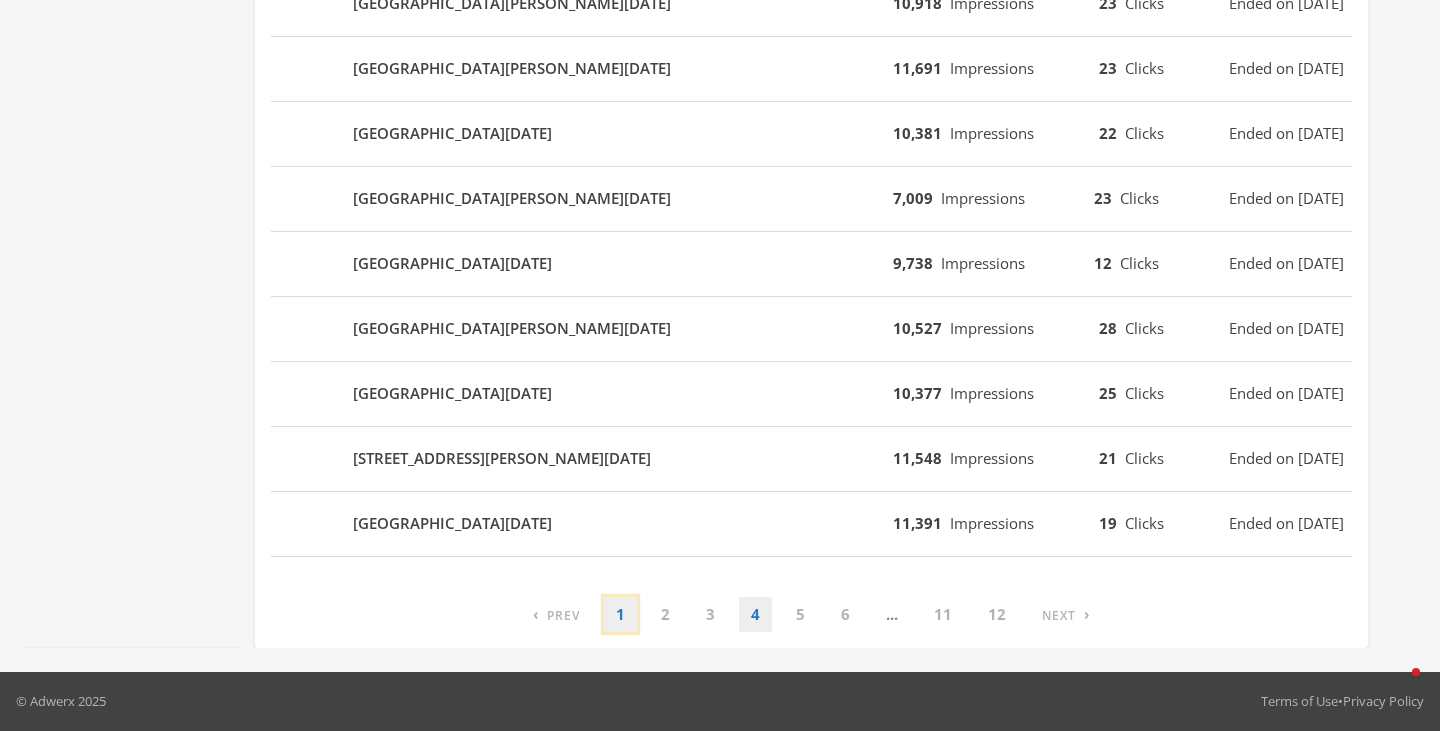 click on "1" at bounding box center [620, 614] 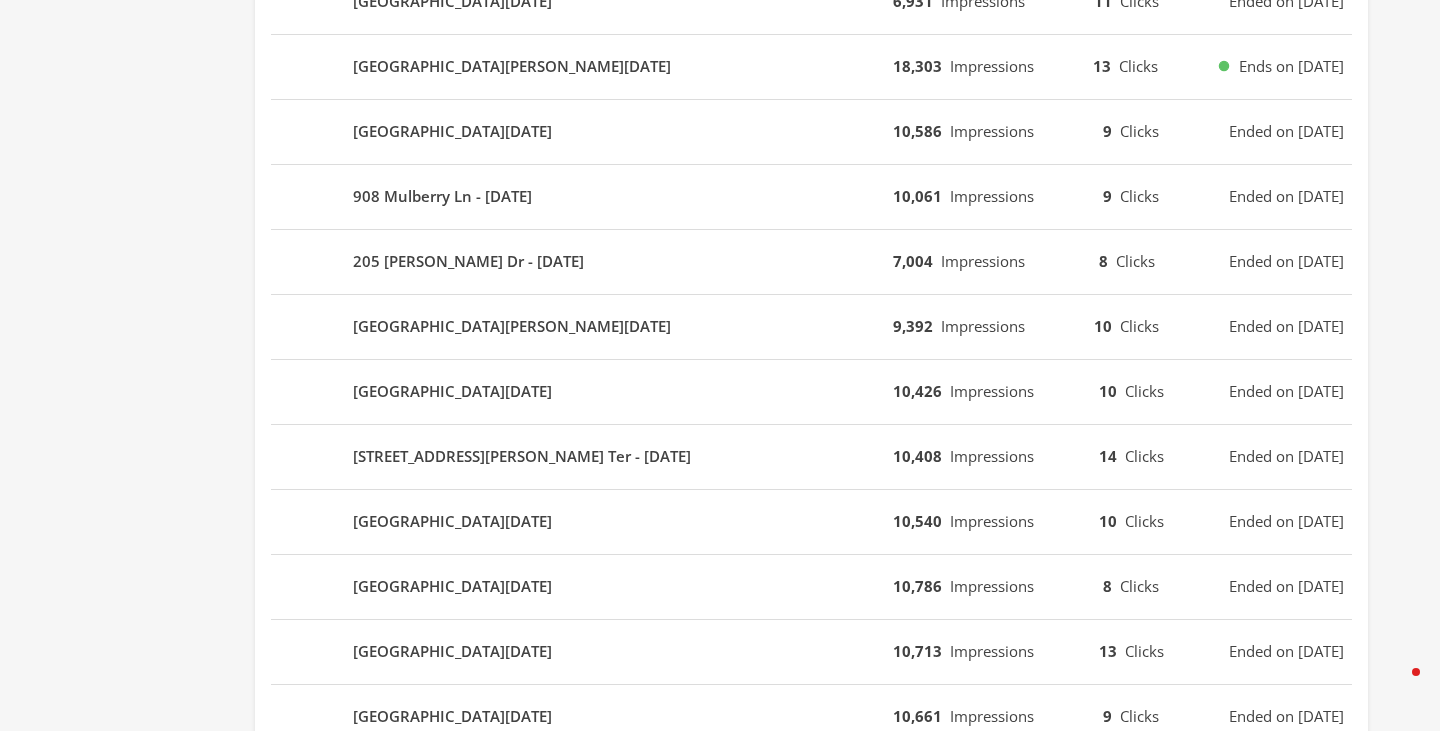 scroll, scrollTop: 0, scrollLeft: 0, axis: both 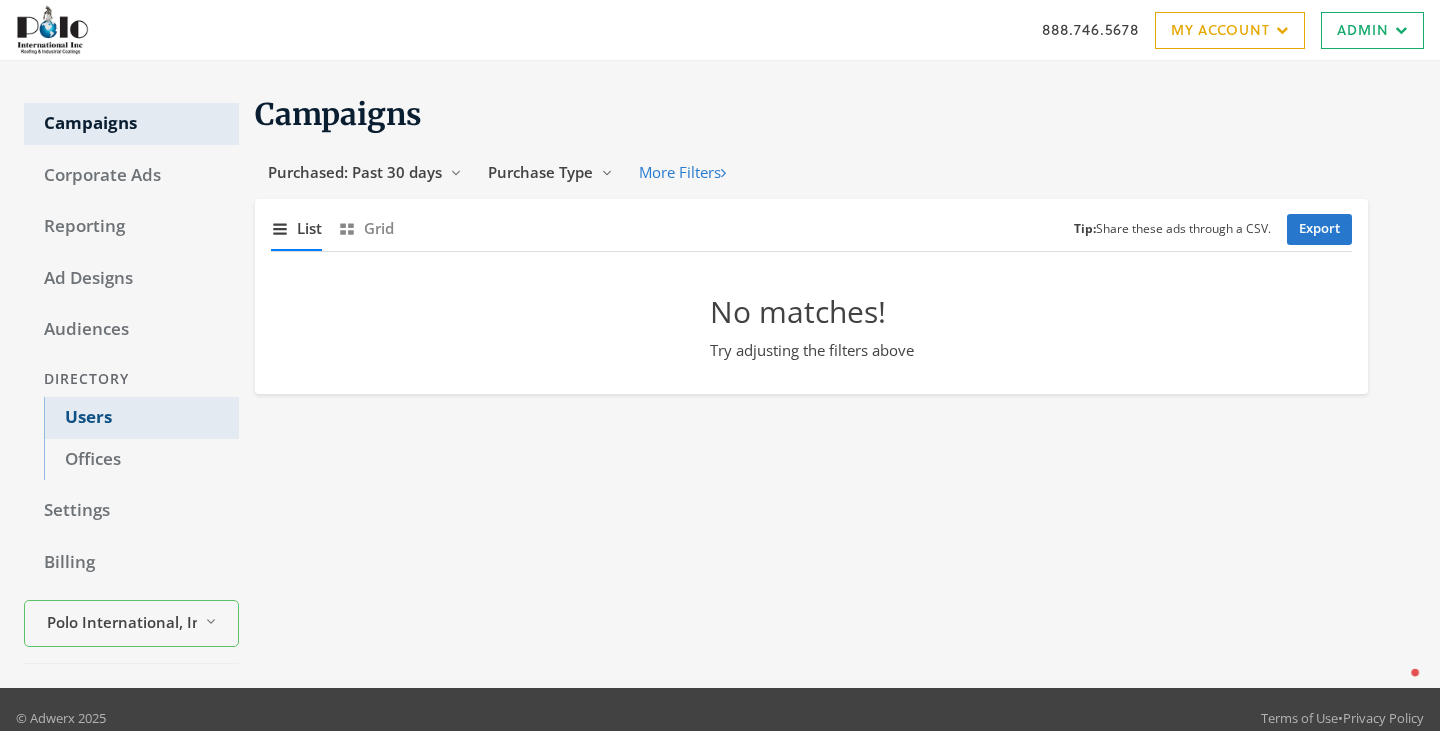 click on "Users" at bounding box center (141, 418) 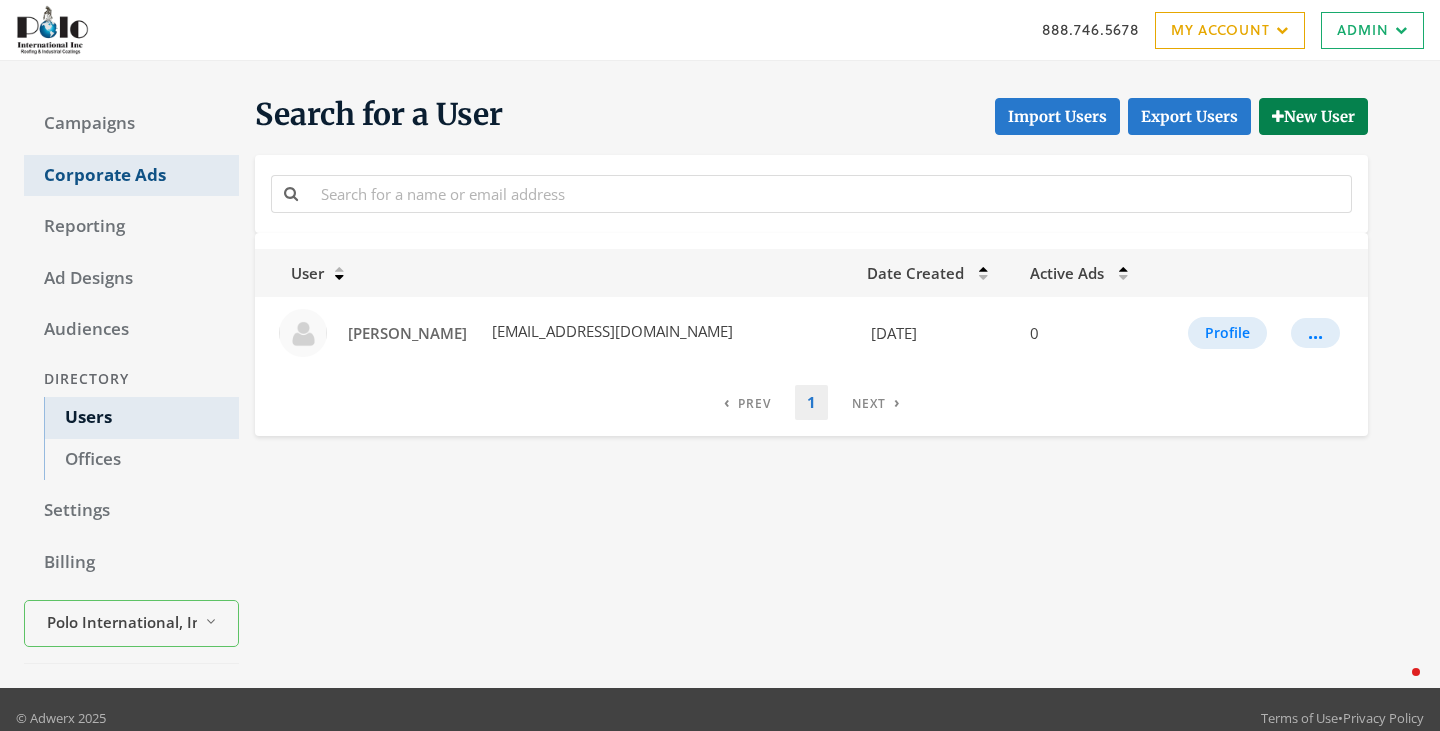 click on "Corporate Ads" at bounding box center [131, 176] 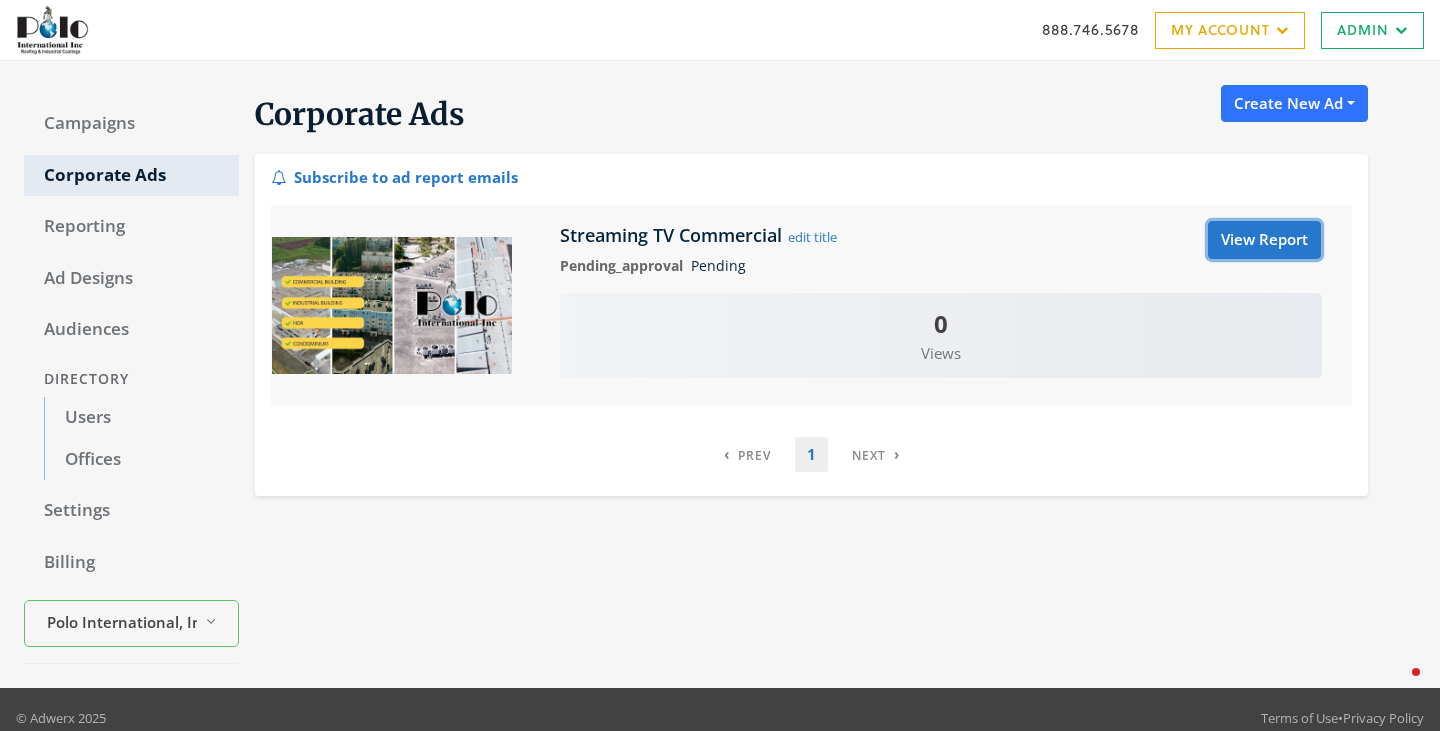 click on "View Report" at bounding box center [1264, 239] 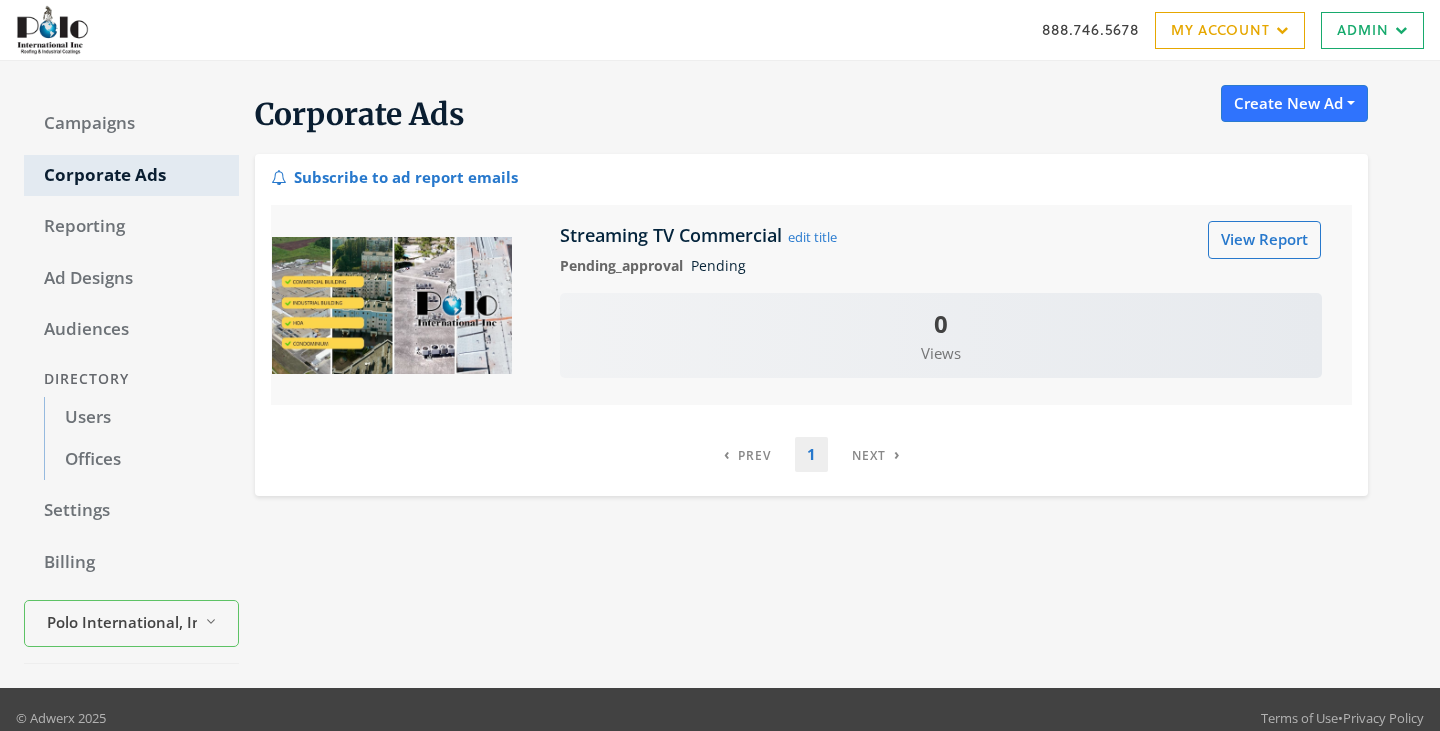 scroll, scrollTop: 0, scrollLeft: 0, axis: both 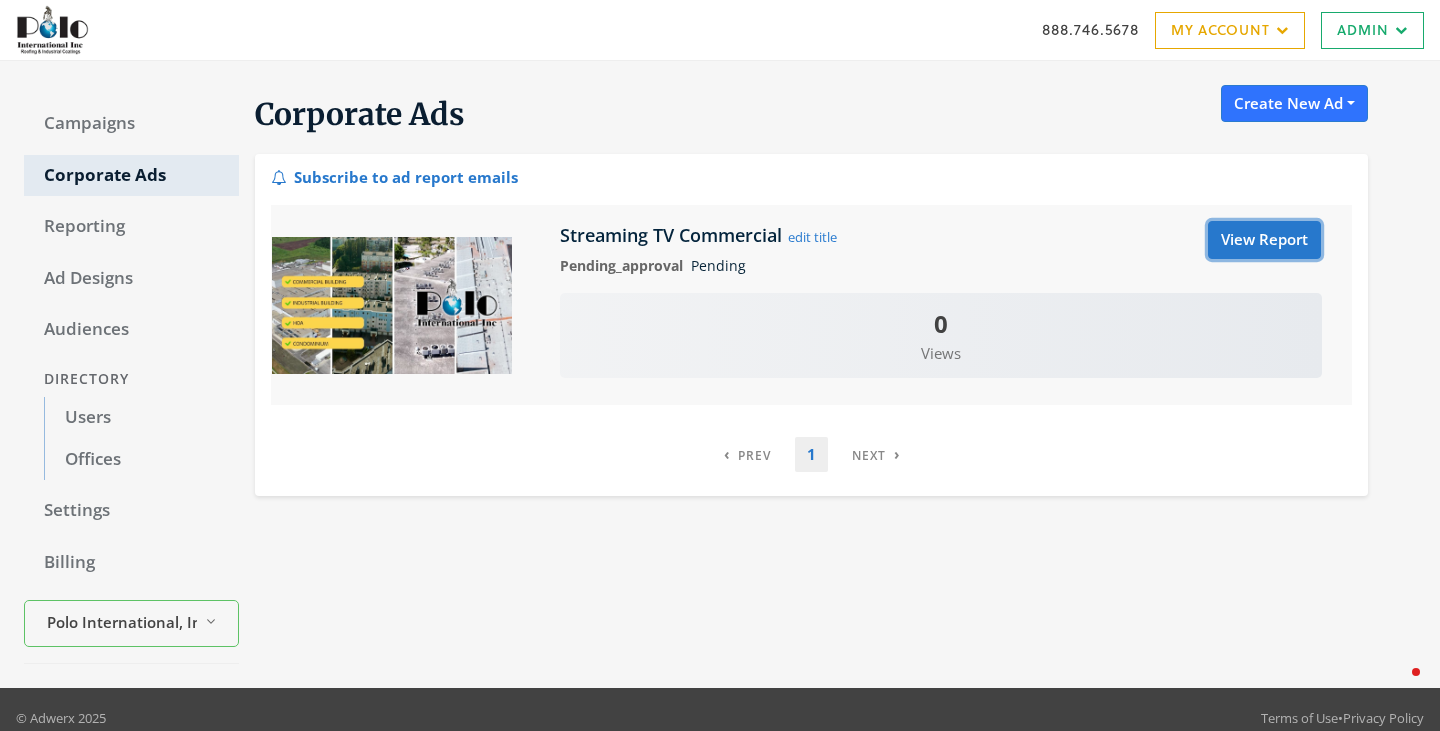 click on "View Report" at bounding box center (1264, 239) 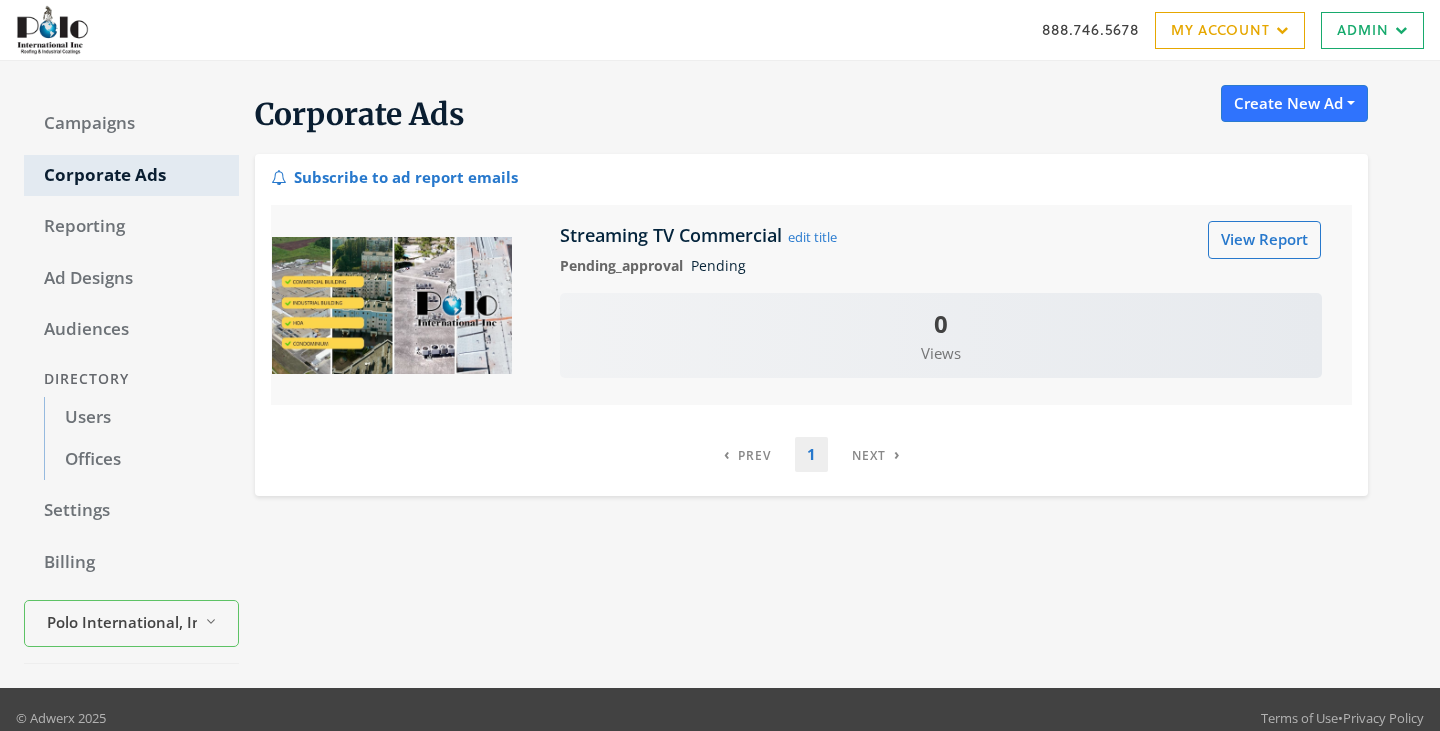 scroll, scrollTop: 0, scrollLeft: 0, axis: both 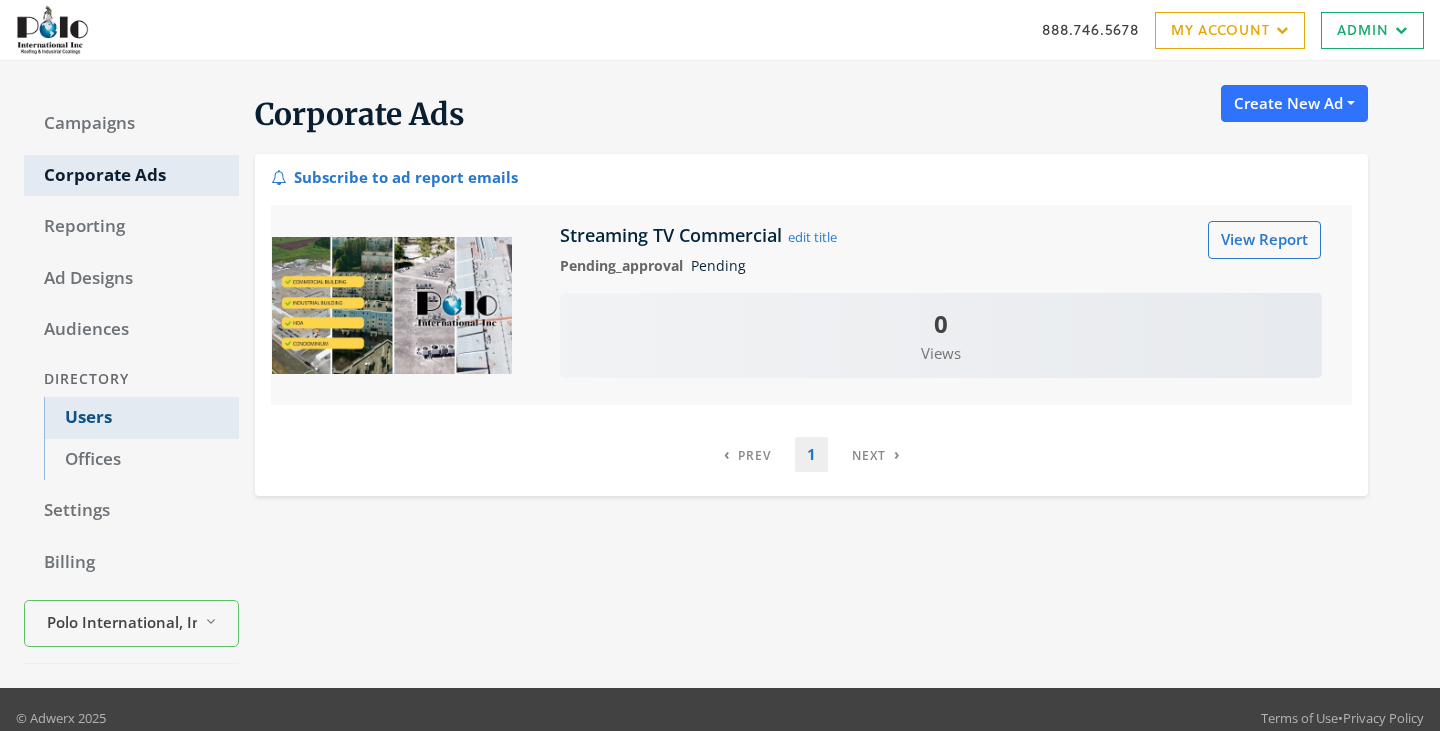 click on "Users" at bounding box center (141, 418) 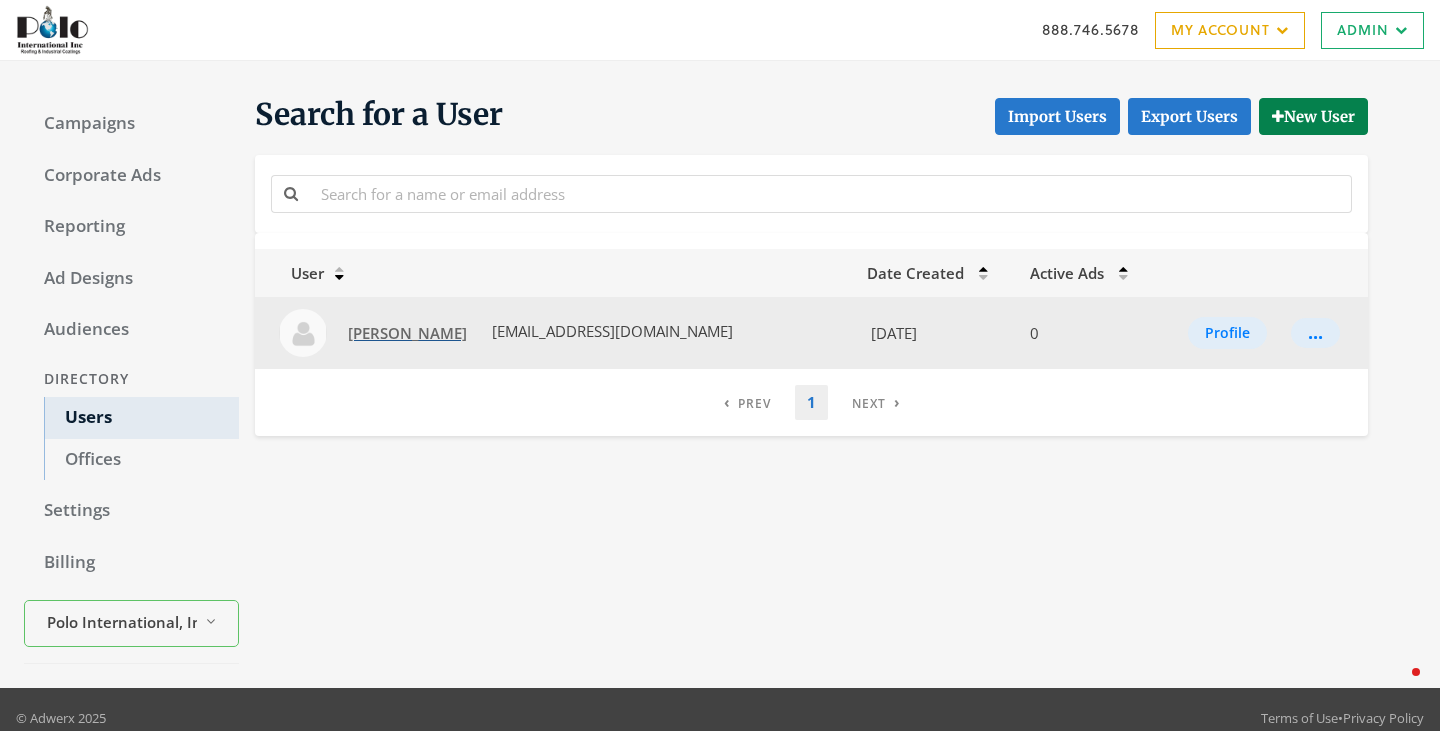 click on "Valentina Botero" at bounding box center (407, 333) 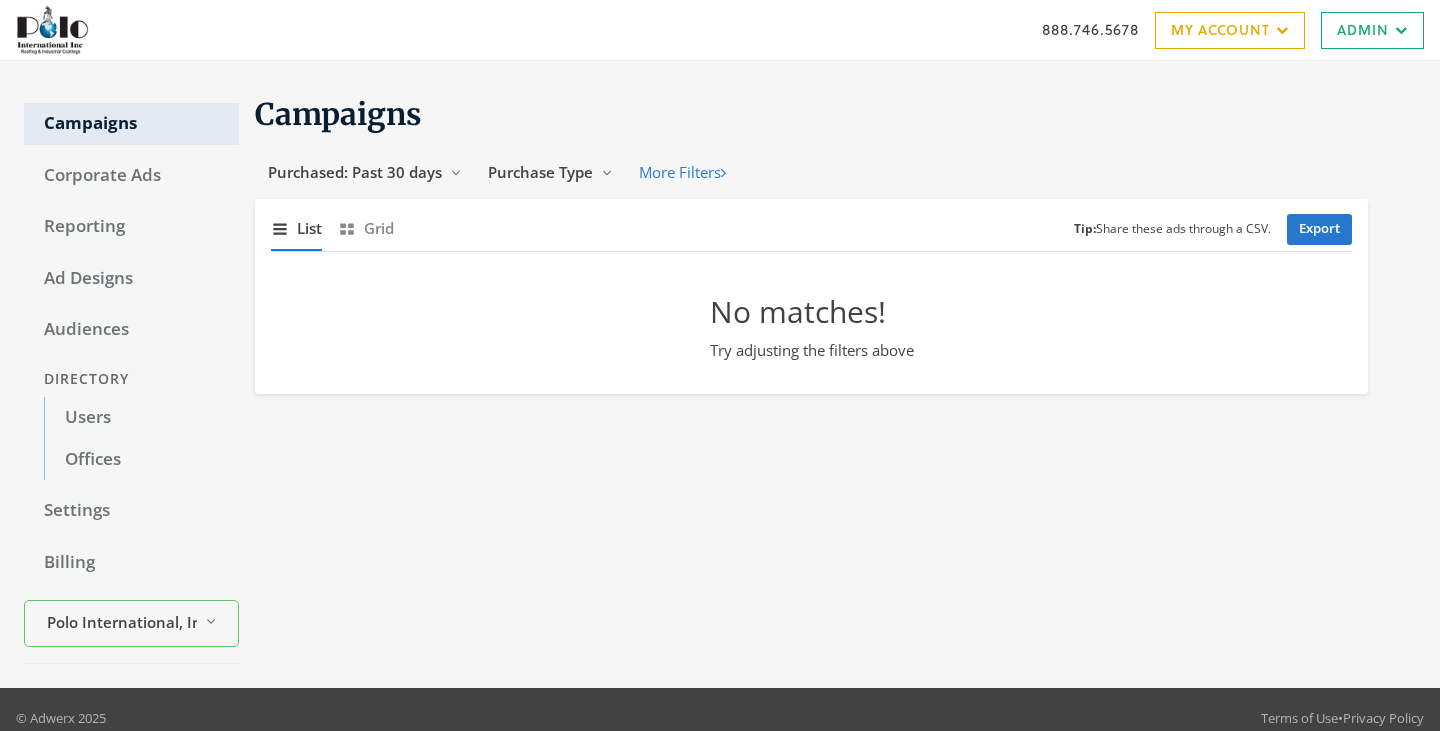 scroll, scrollTop: 0, scrollLeft: 0, axis: both 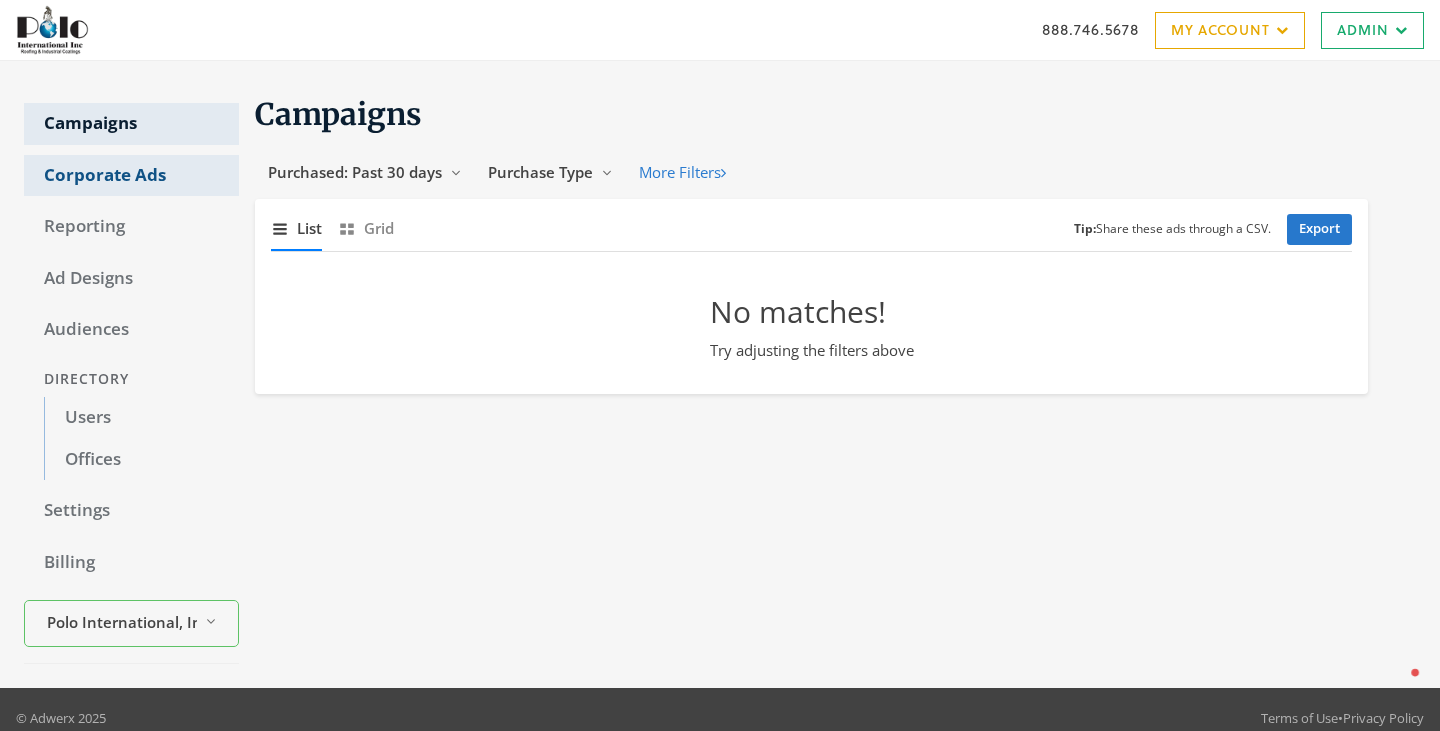 click on "Corporate Ads" at bounding box center (131, 176) 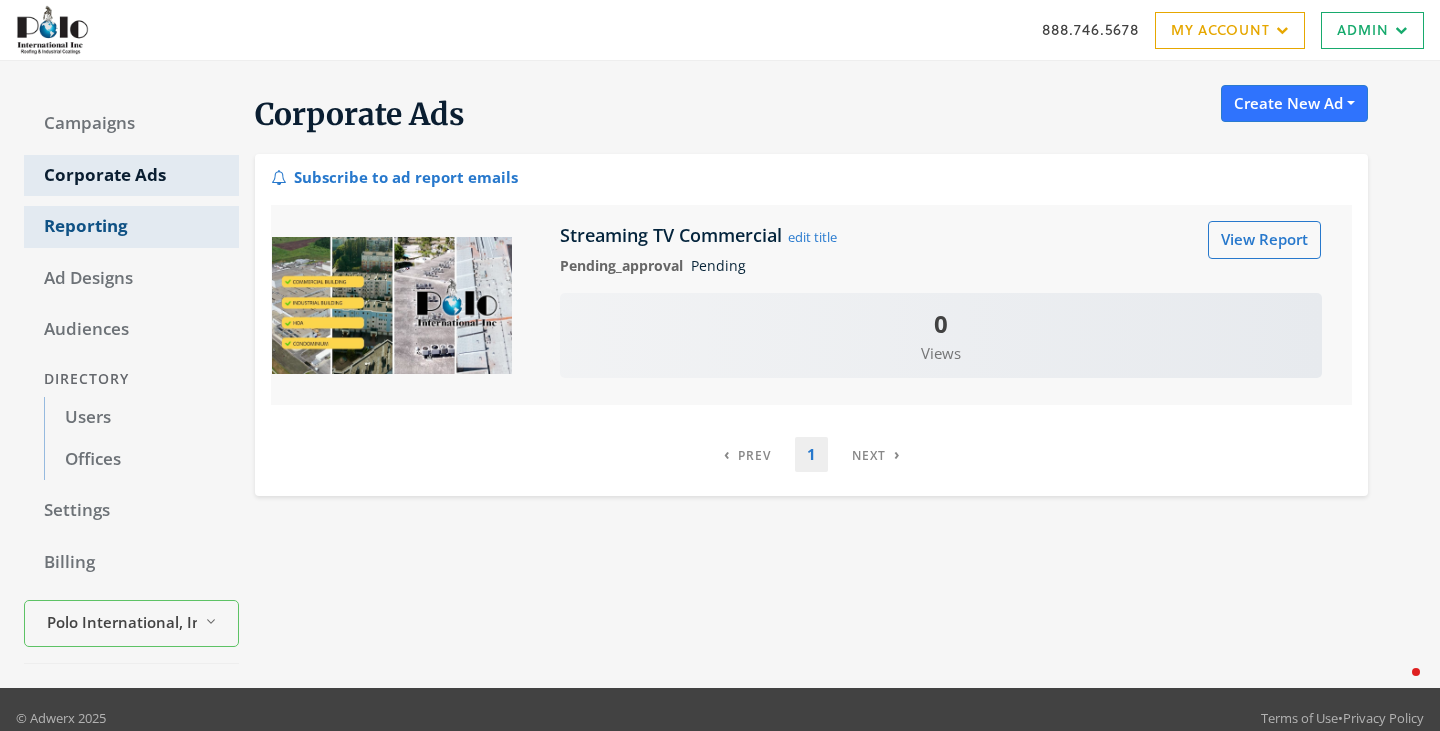 click on "Reporting" at bounding box center [131, 227] 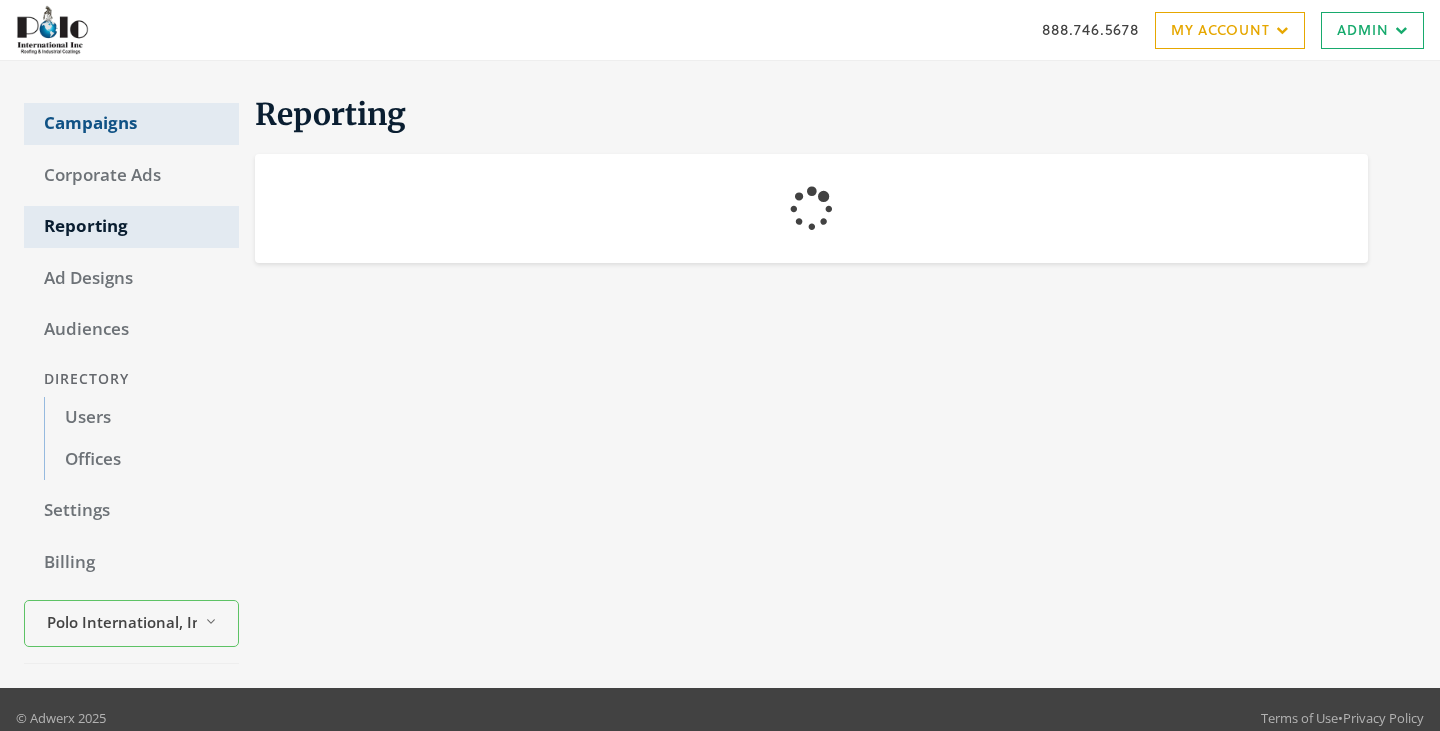 scroll, scrollTop: 0, scrollLeft: 0, axis: both 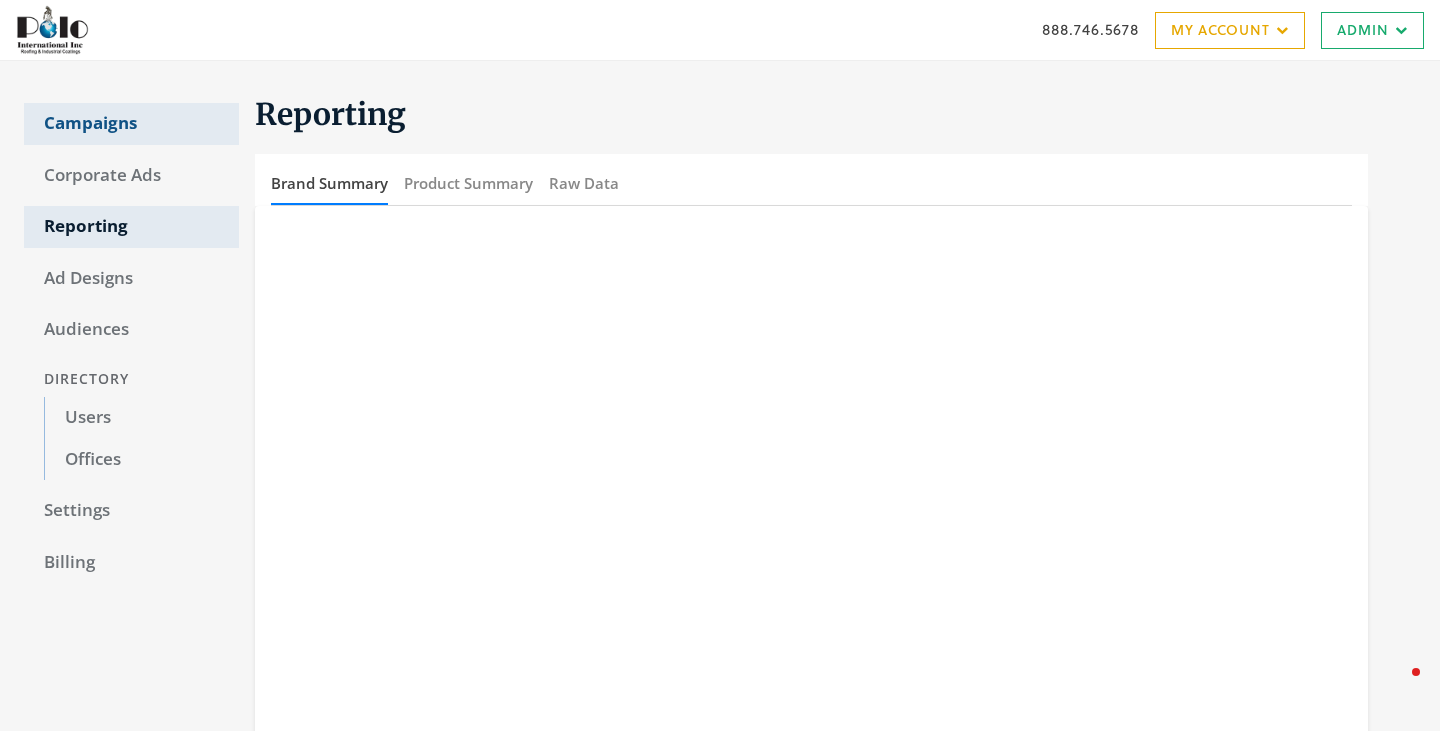 click on "Campaigns" at bounding box center (131, 124) 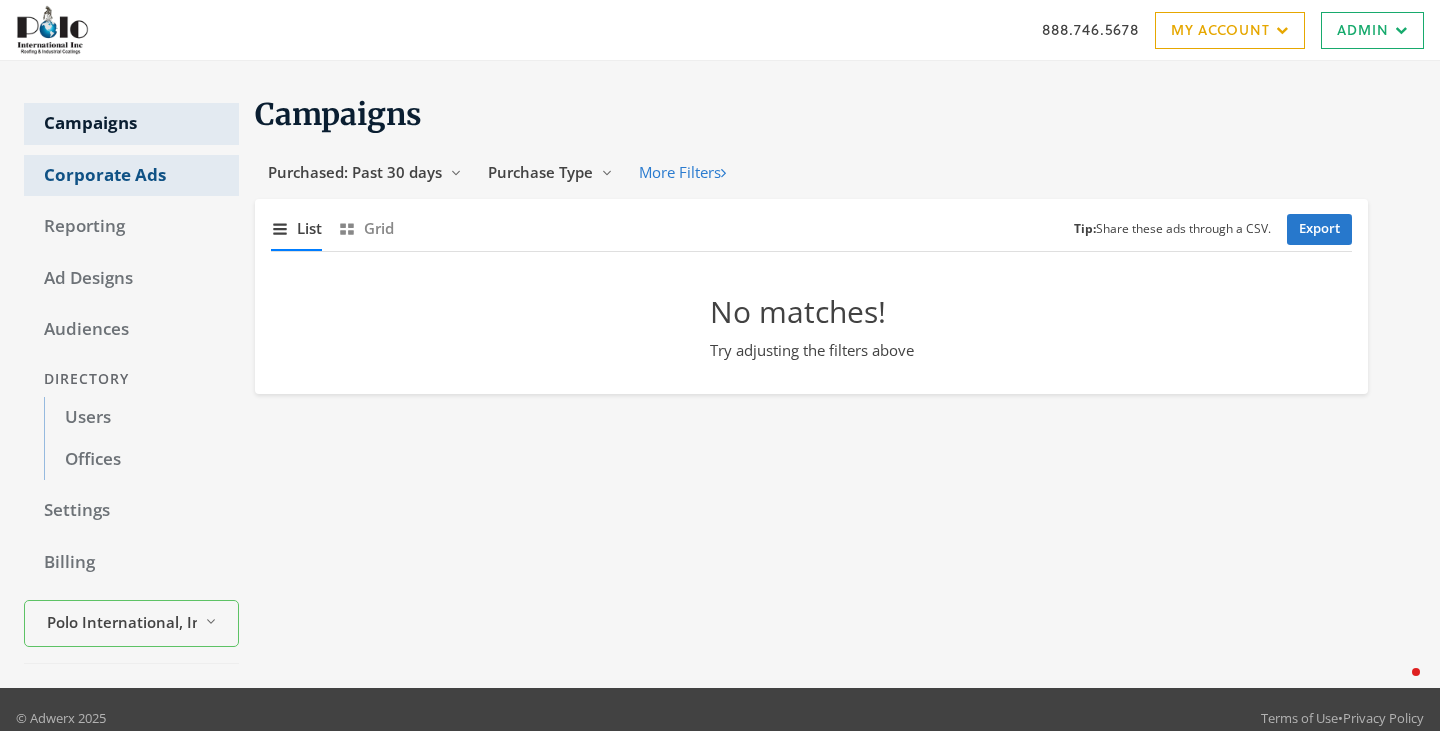click on "Corporate Ads" at bounding box center (131, 176) 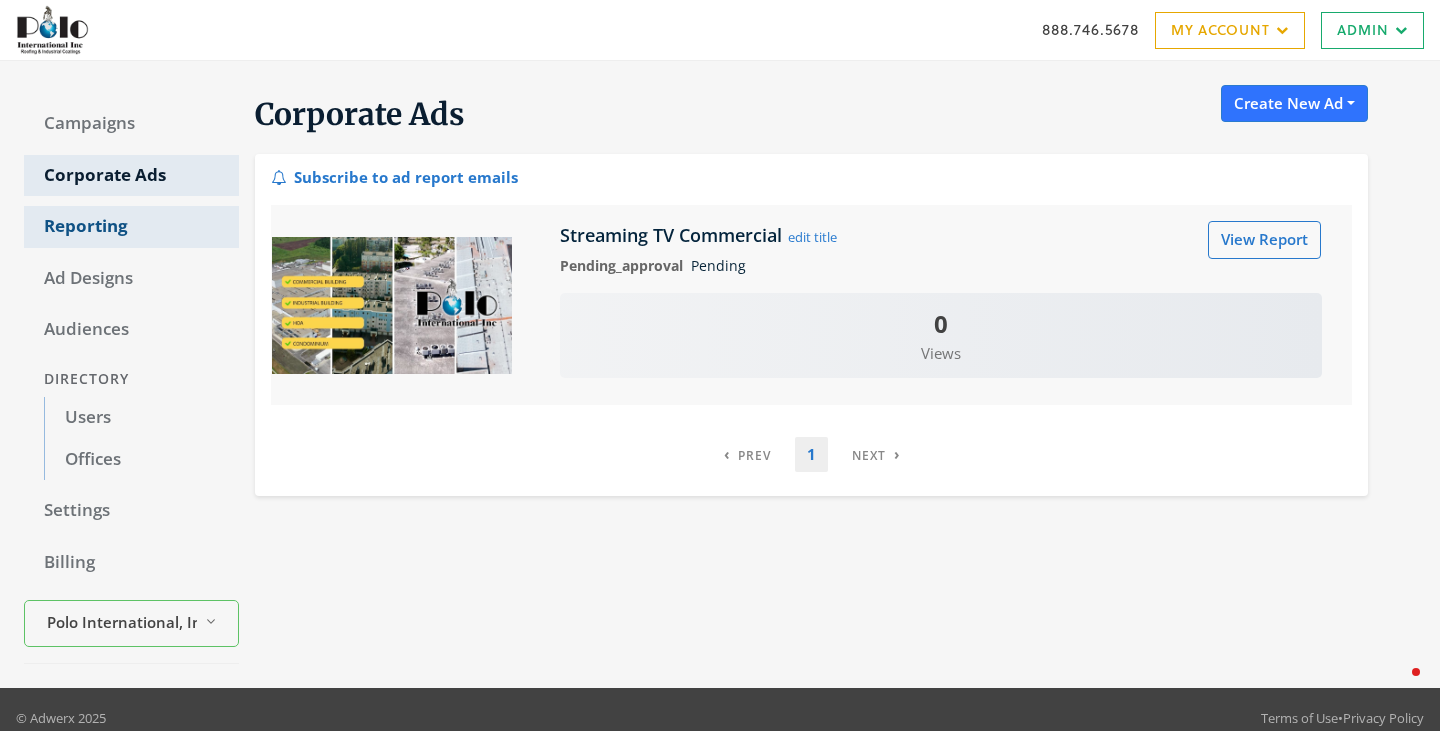 click on "Reporting" at bounding box center [131, 227] 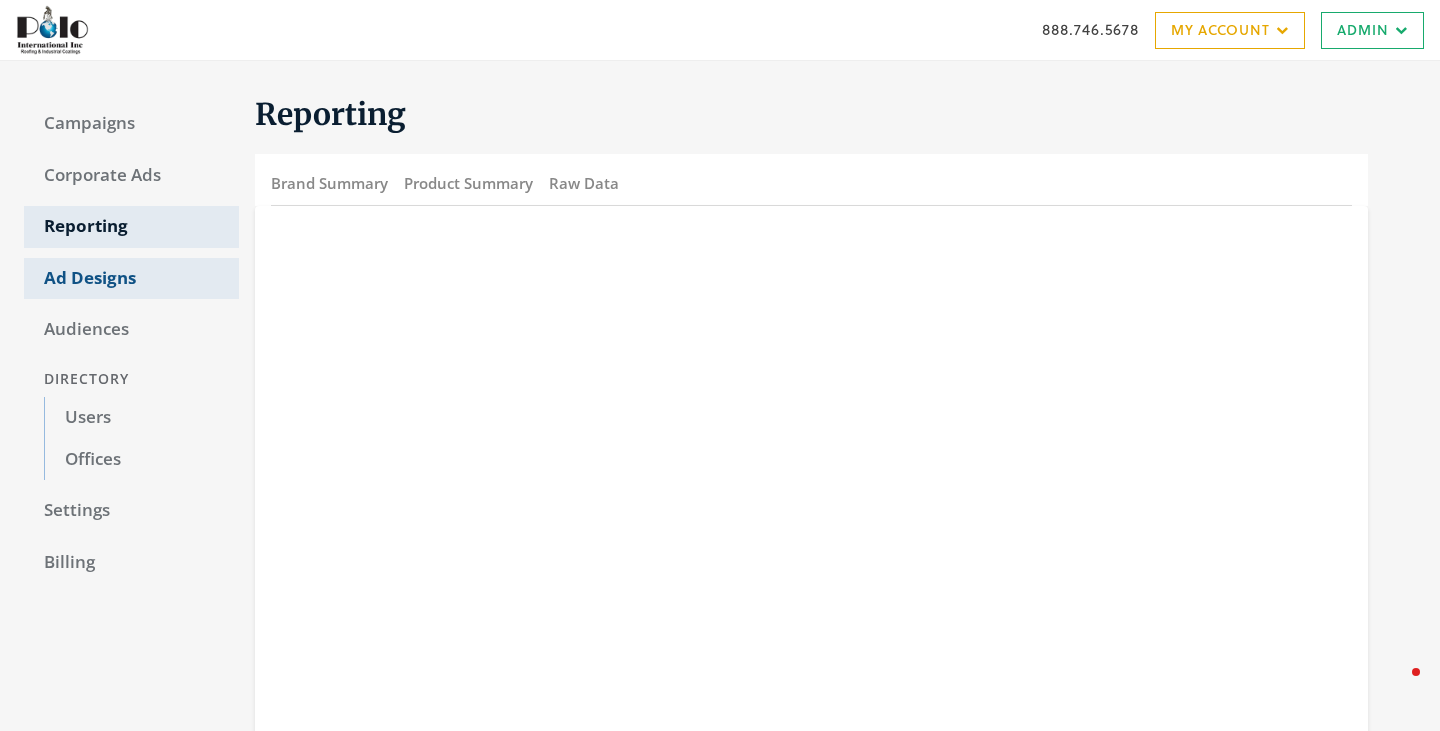 click on "Ad Designs" at bounding box center (131, 279) 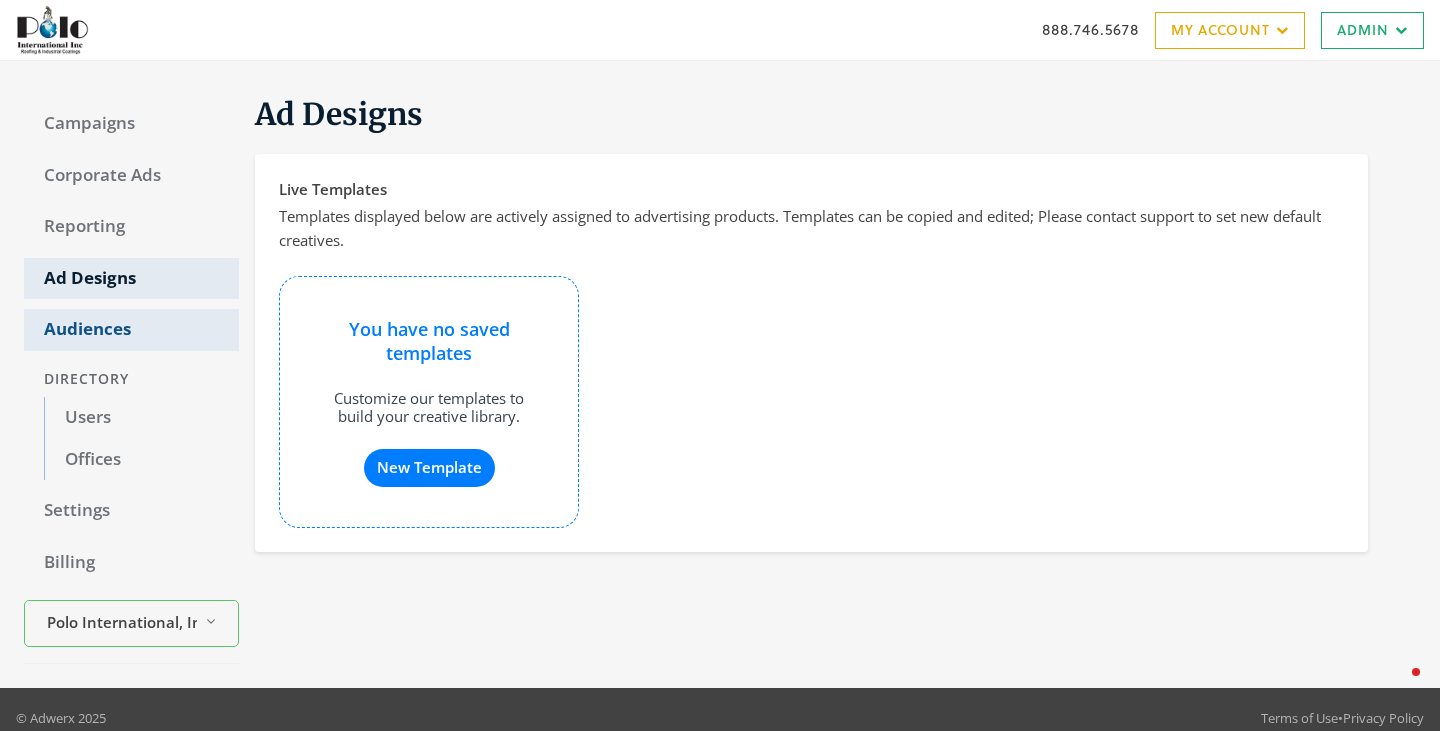 click on "Audiences" at bounding box center [131, 330] 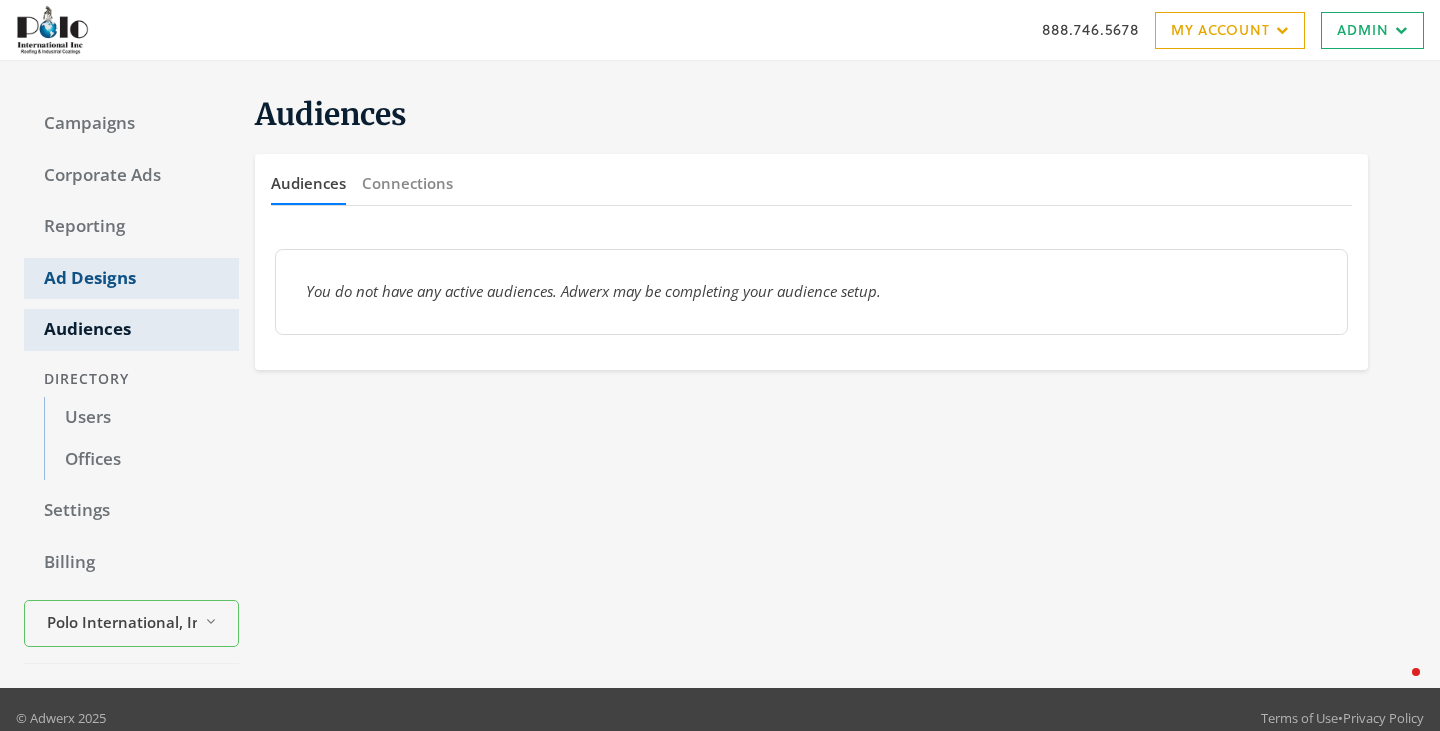 click on "Ad Designs" at bounding box center [131, 279] 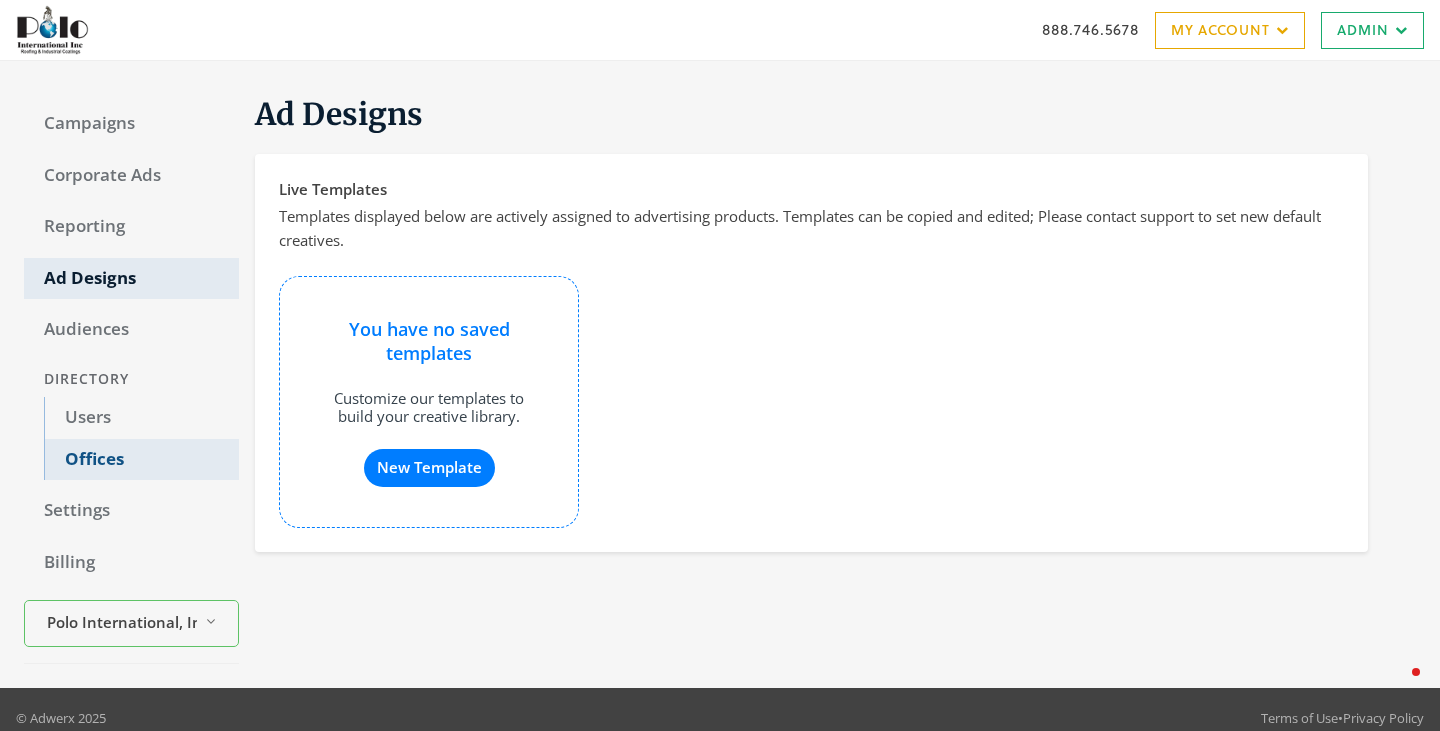 click on "Offices" at bounding box center (141, 460) 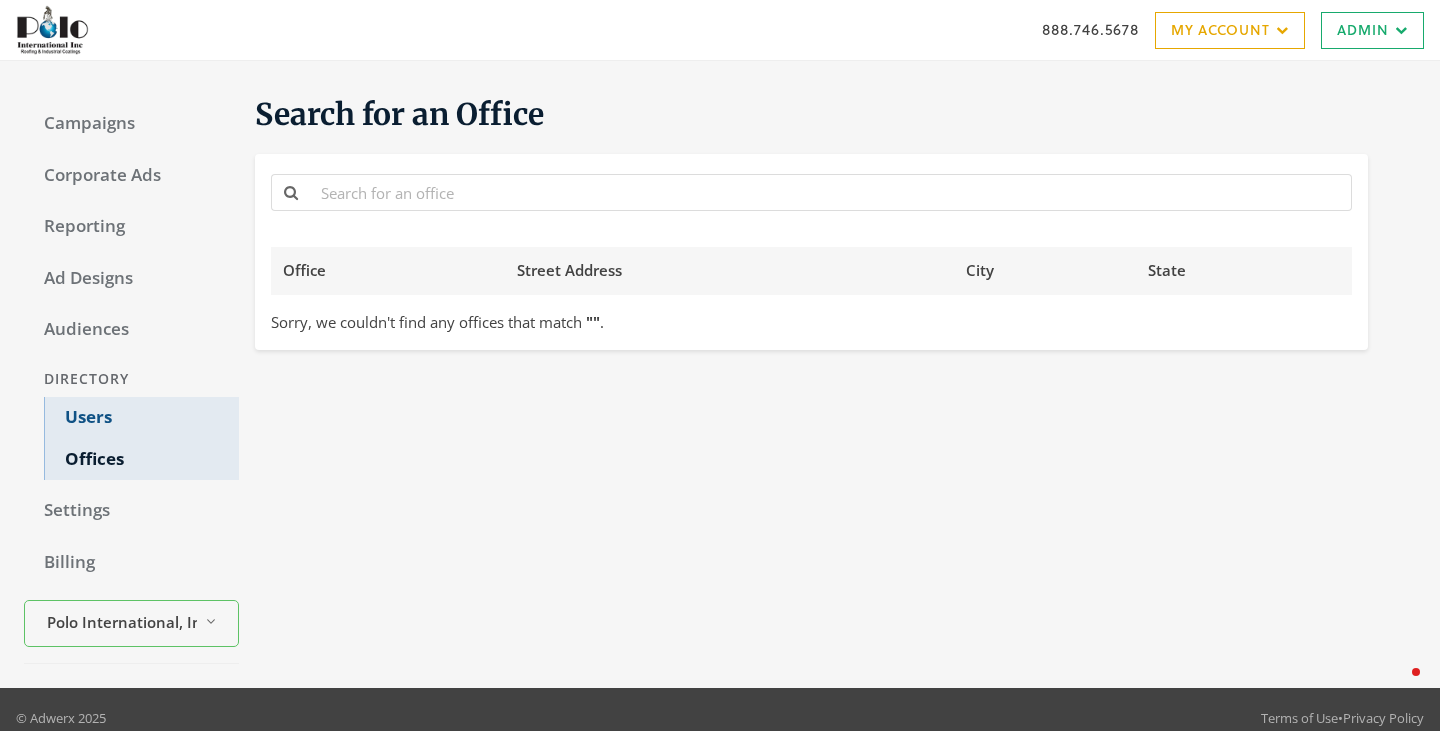 click on "Users" at bounding box center (141, 418) 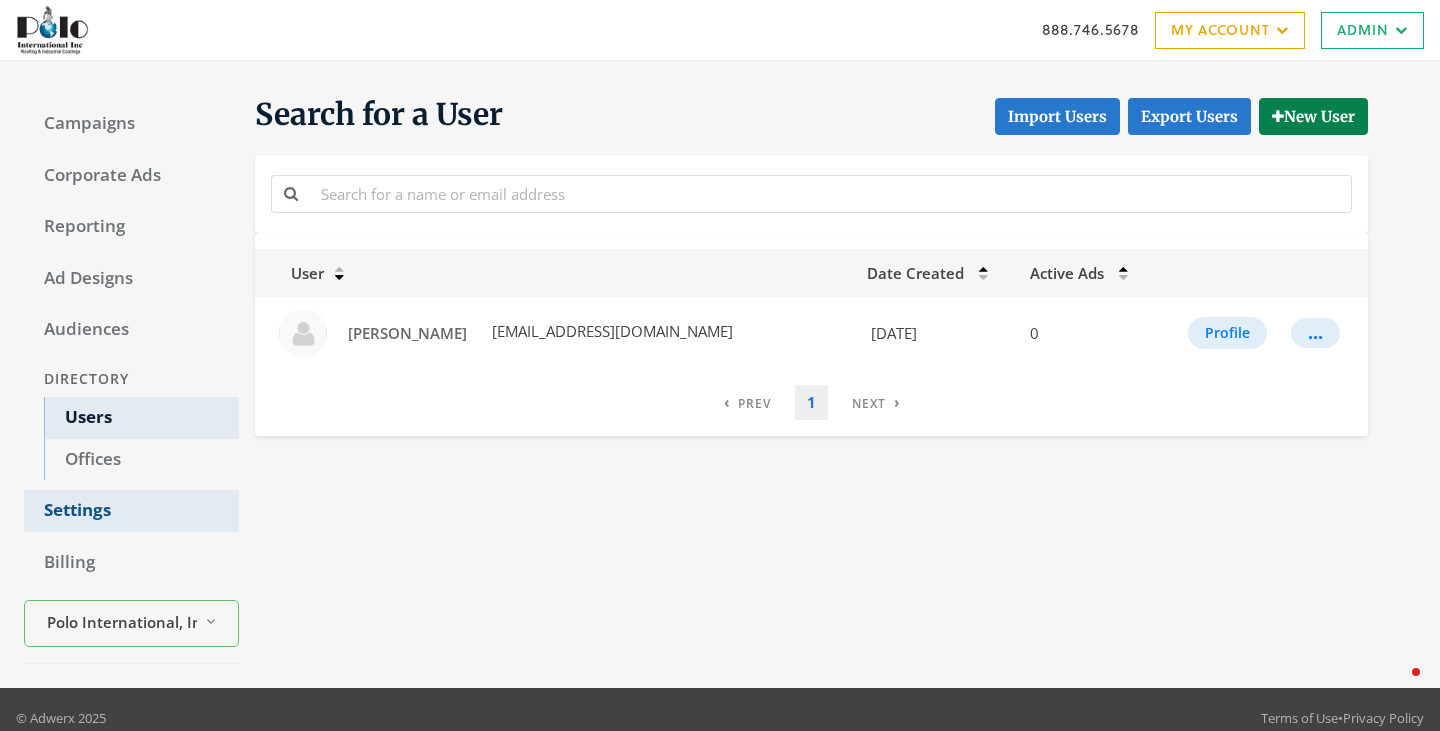 click on "Settings" at bounding box center (131, 511) 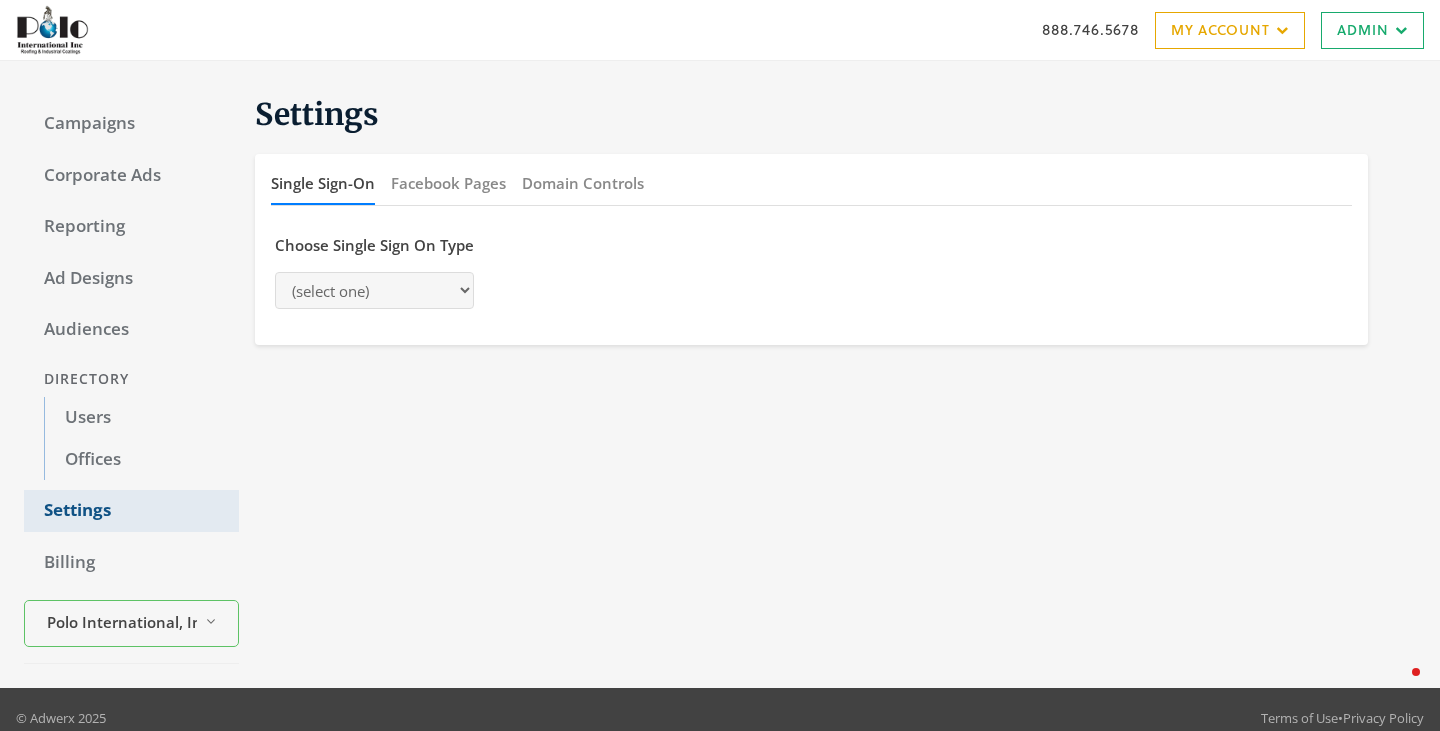 select on "saml" 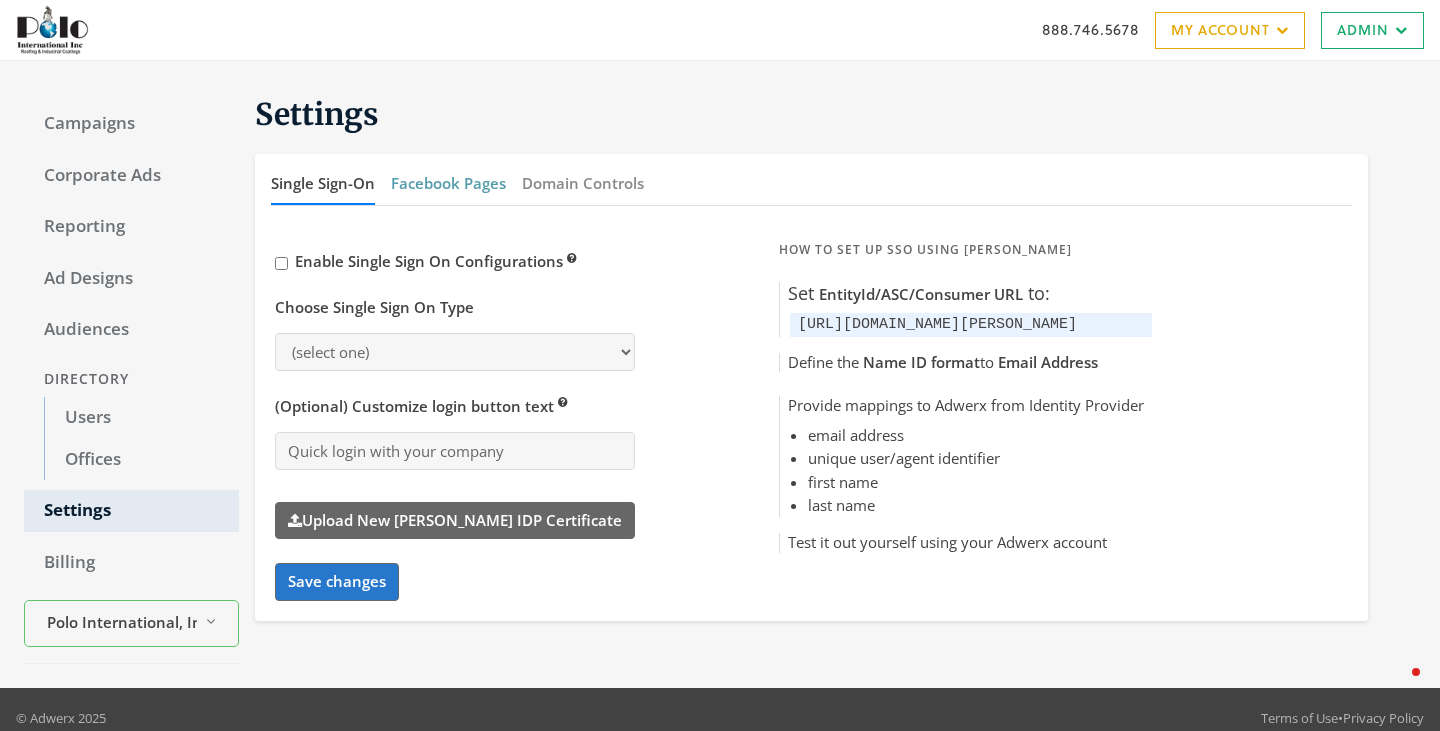 click on "Facebook Pages" at bounding box center (448, 183) 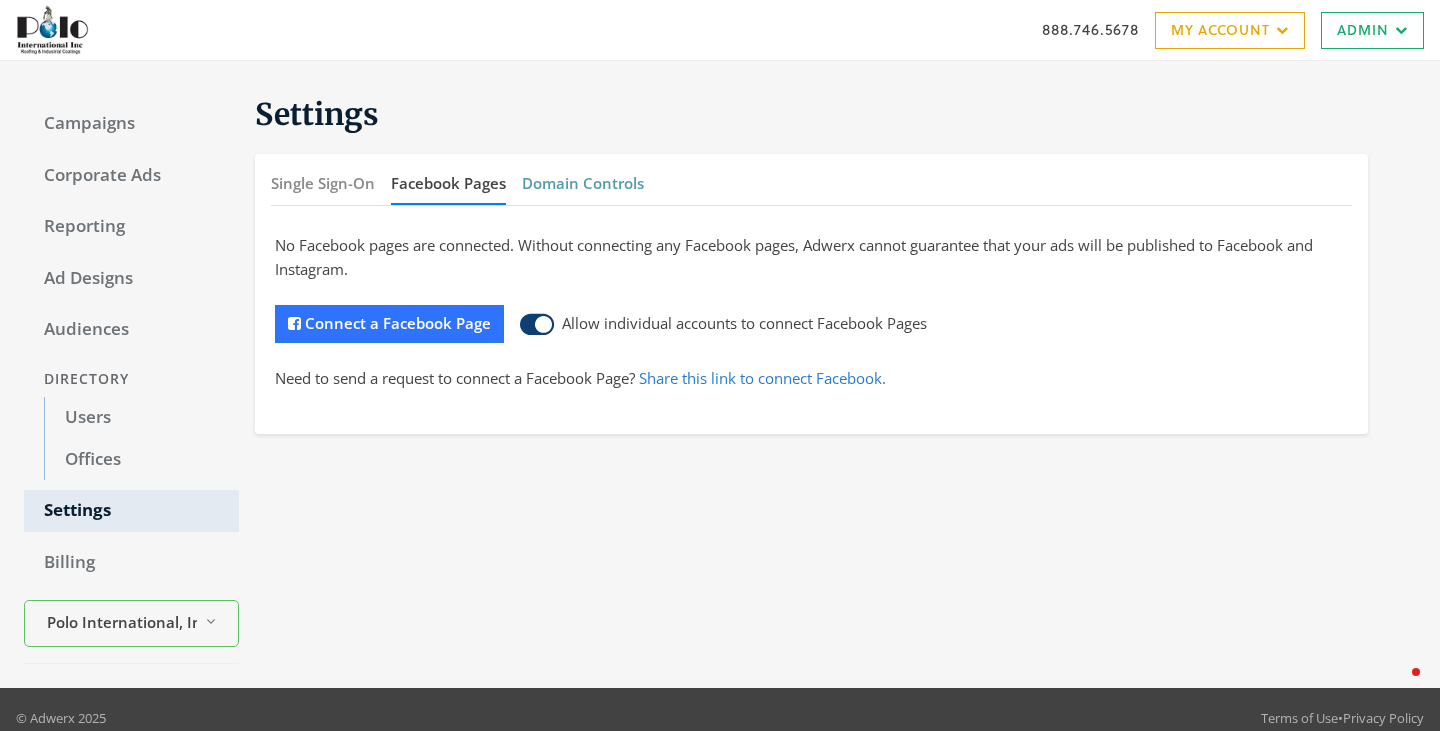 click on "Domain Controls" at bounding box center (583, 183) 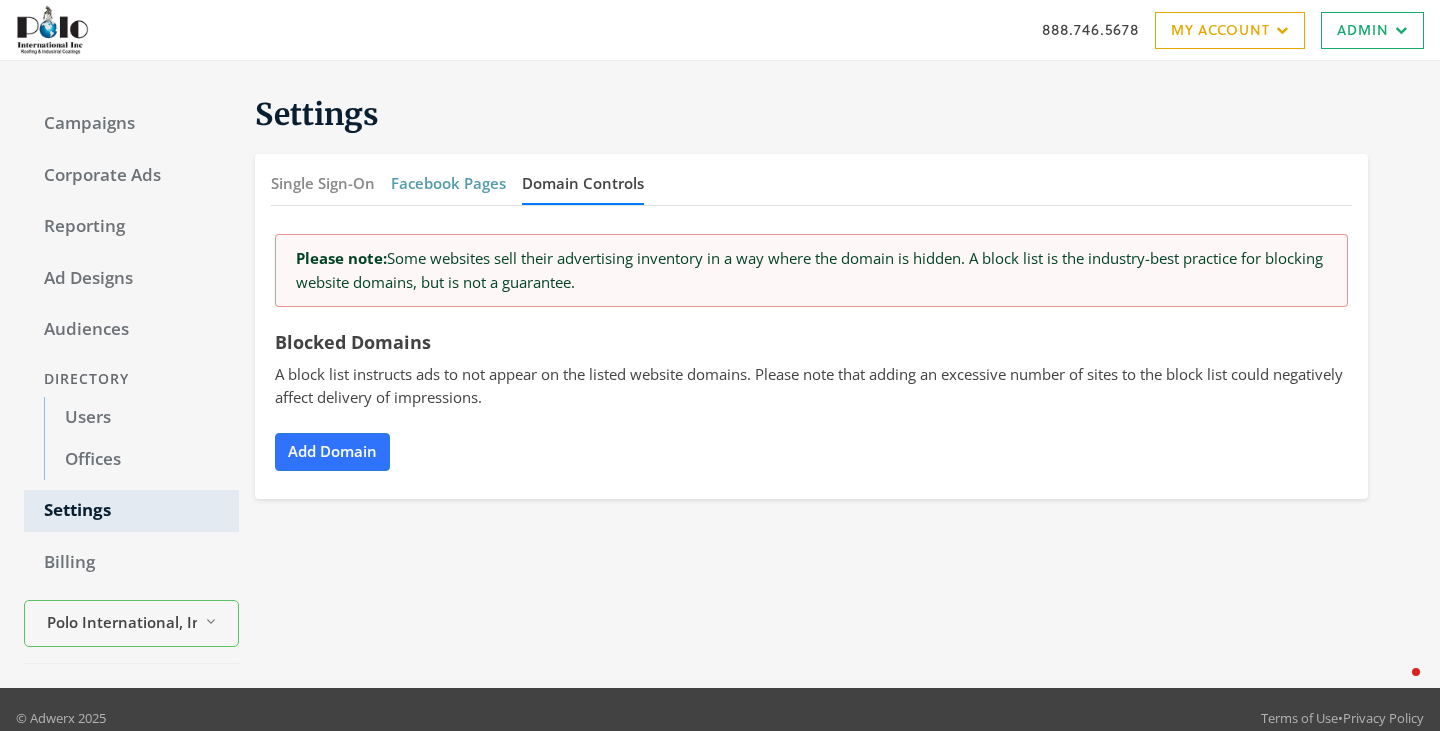 click on "Facebook Pages" at bounding box center [448, 183] 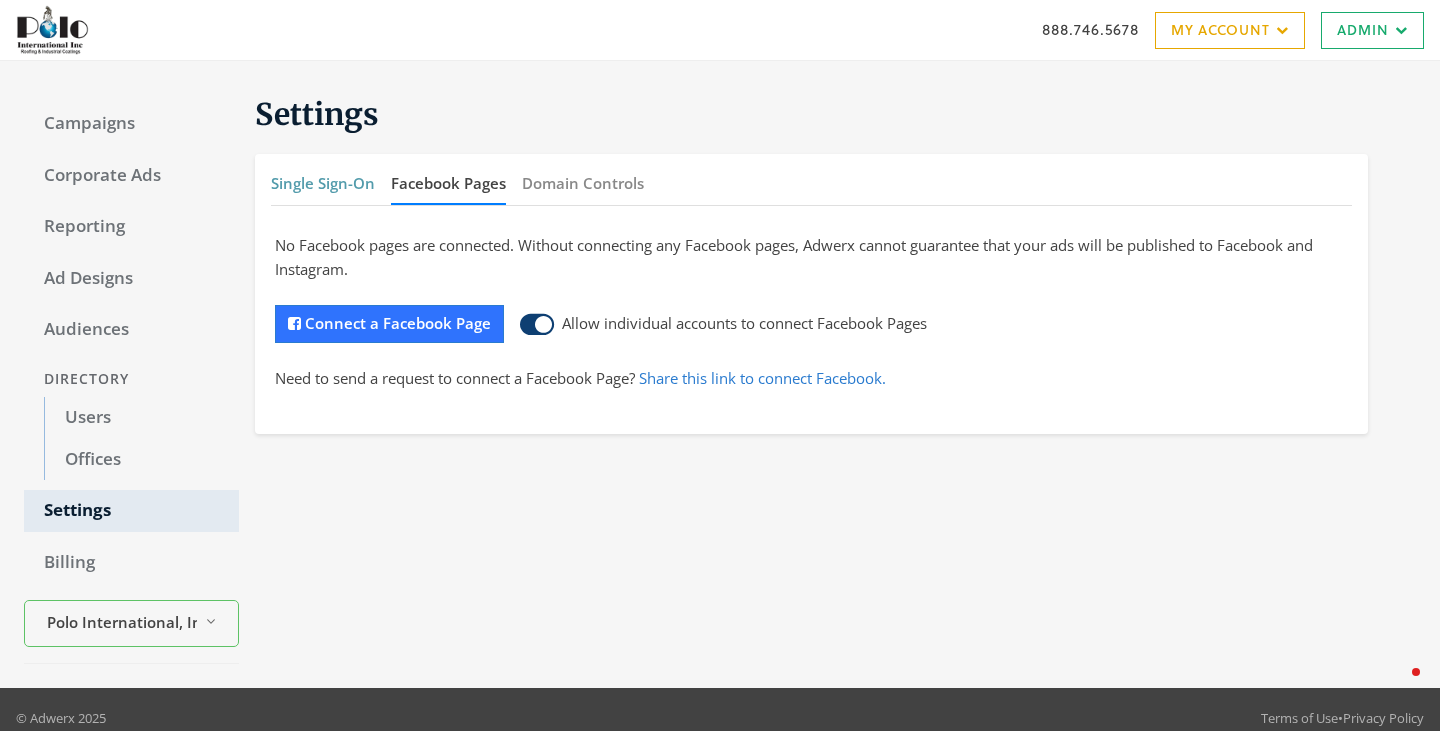 click on "Single Sign-On" at bounding box center (323, 183) 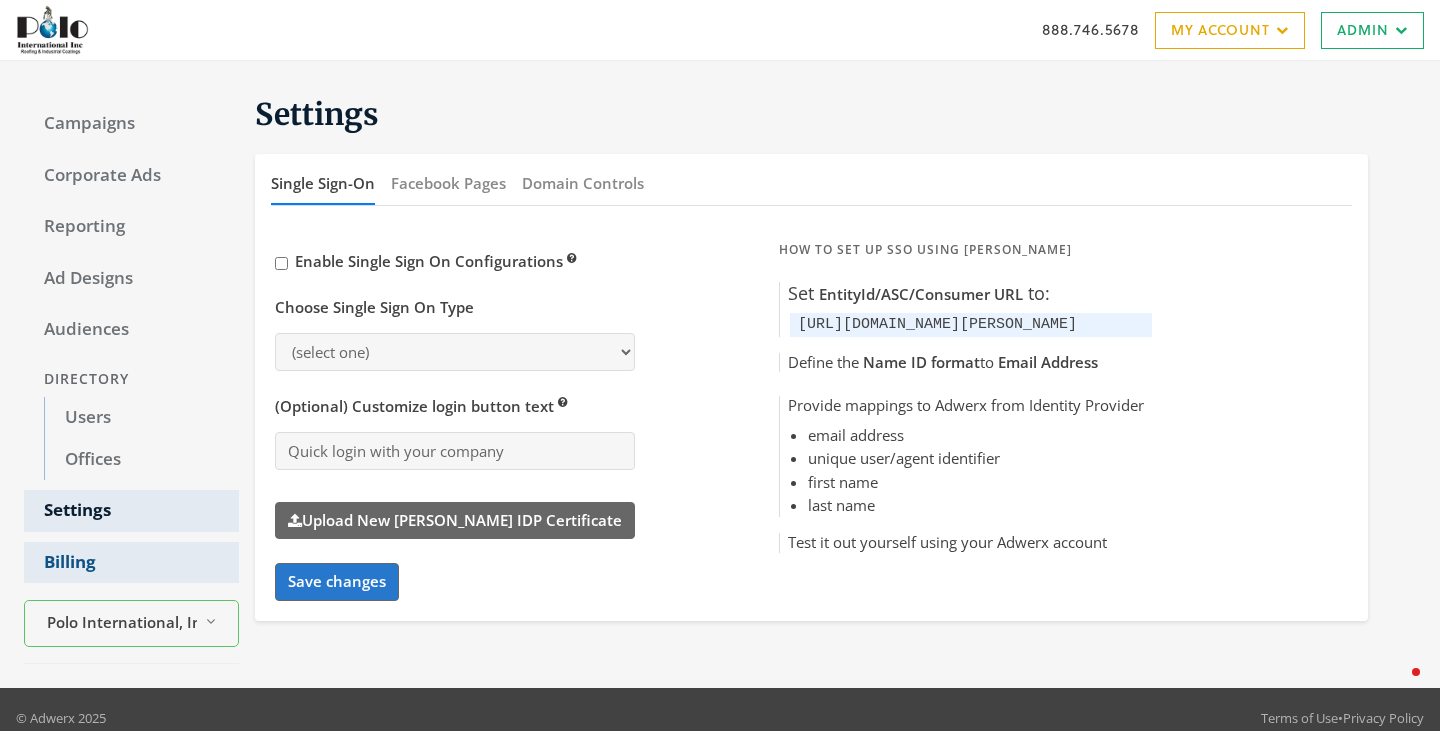 click on "Billing" at bounding box center [131, 563] 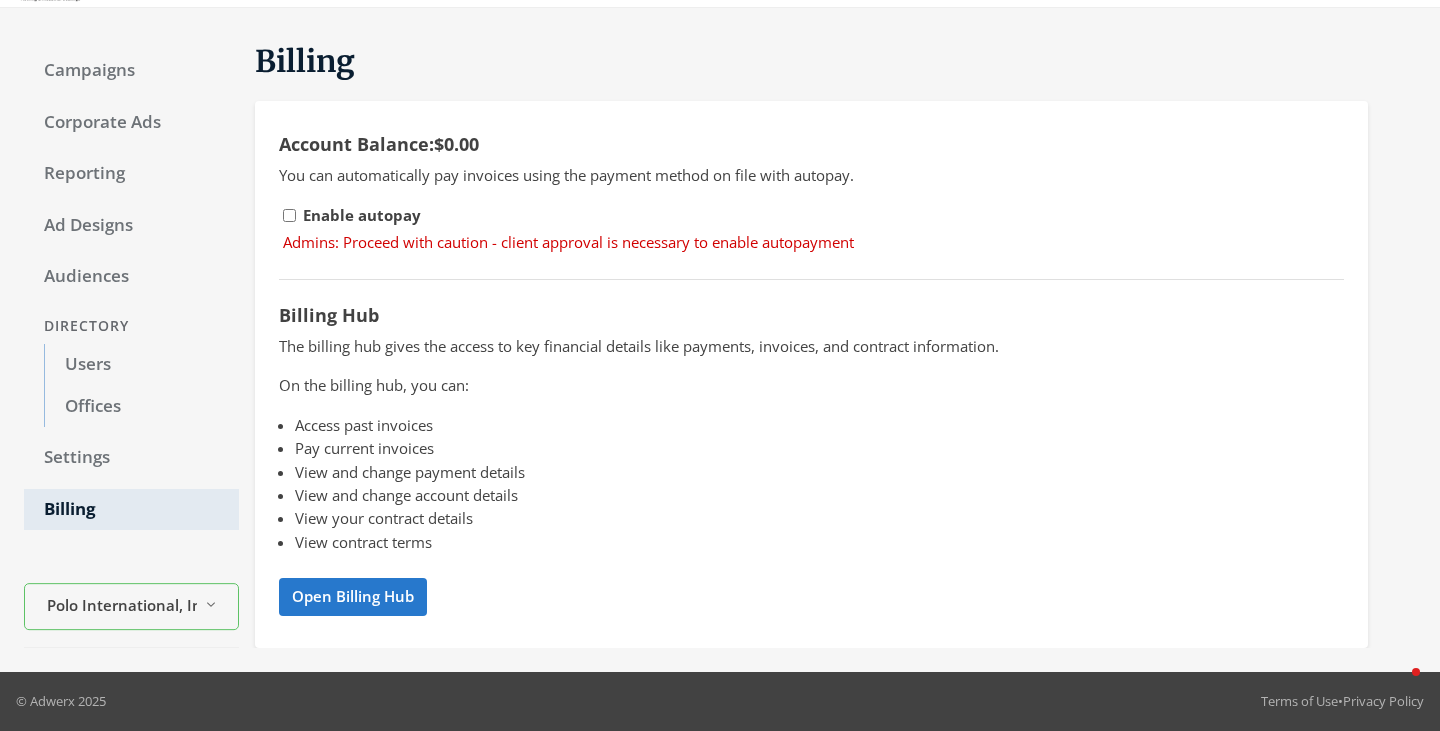scroll, scrollTop: 0, scrollLeft: 0, axis: both 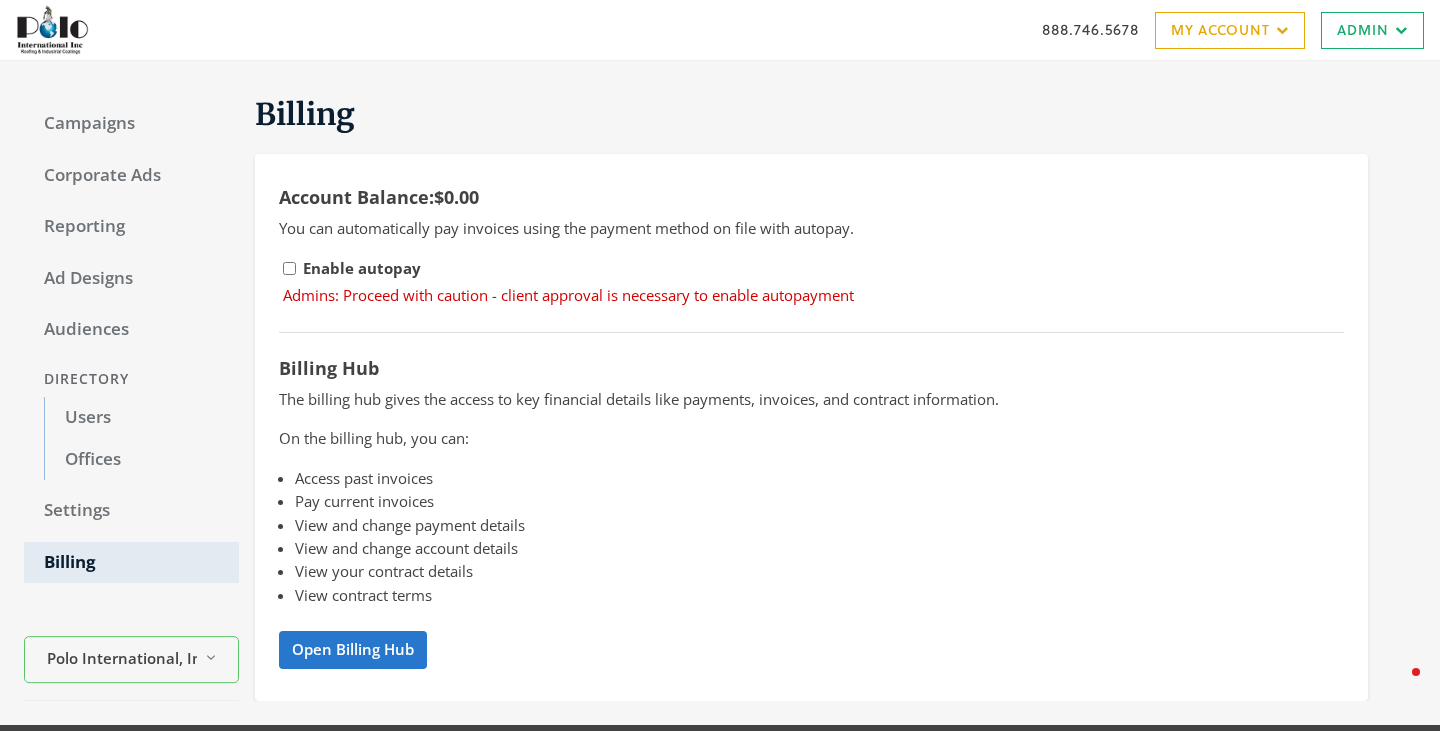 click at bounding box center (52, 30) 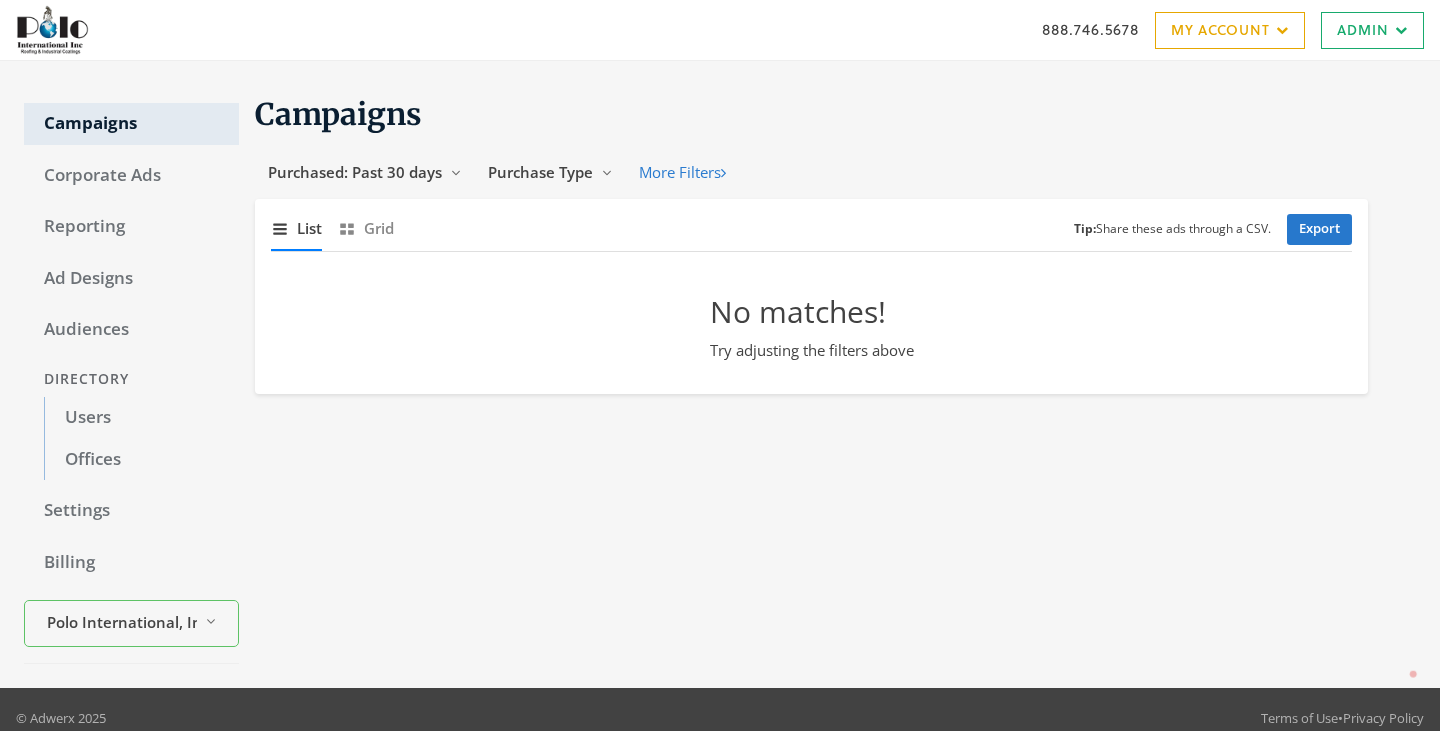 scroll, scrollTop: 0, scrollLeft: 0, axis: both 